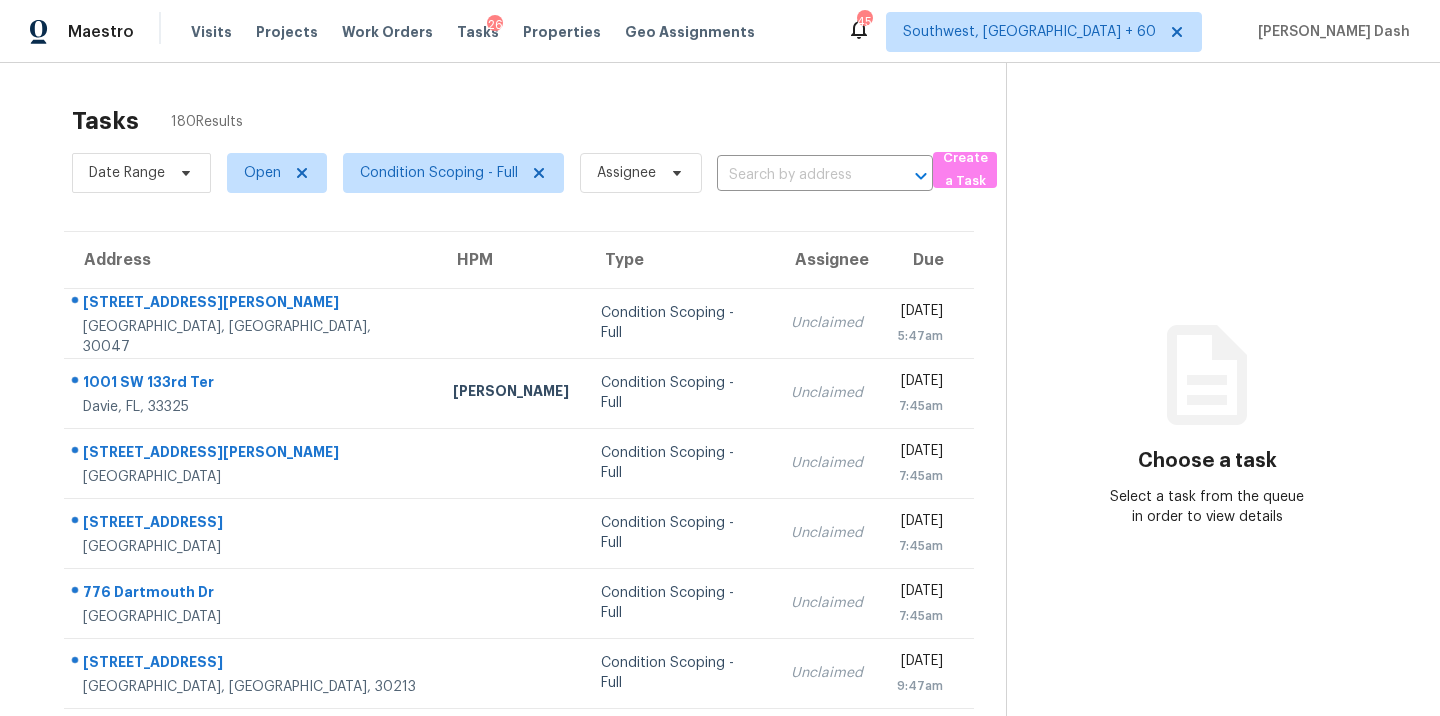 scroll, scrollTop: 0, scrollLeft: 0, axis: both 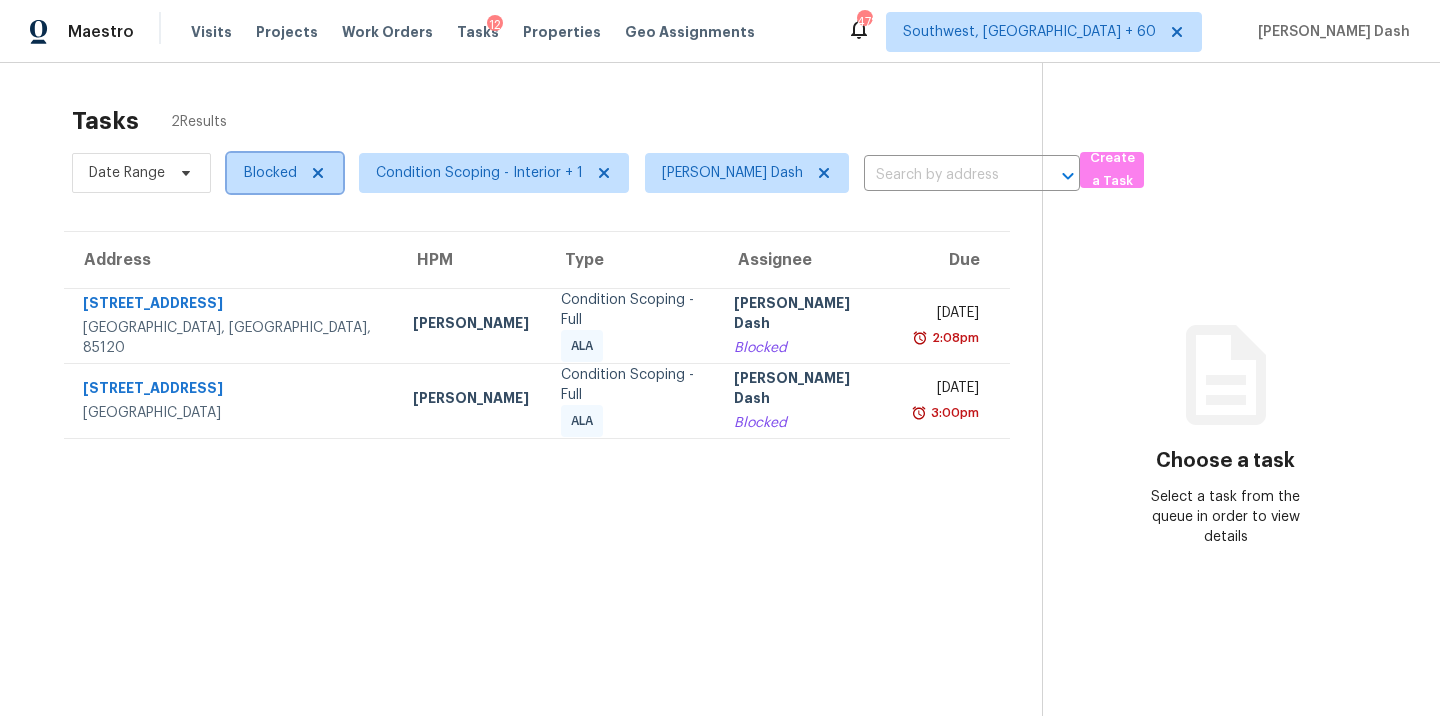 click on "Blocked" at bounding box center [270, 173] 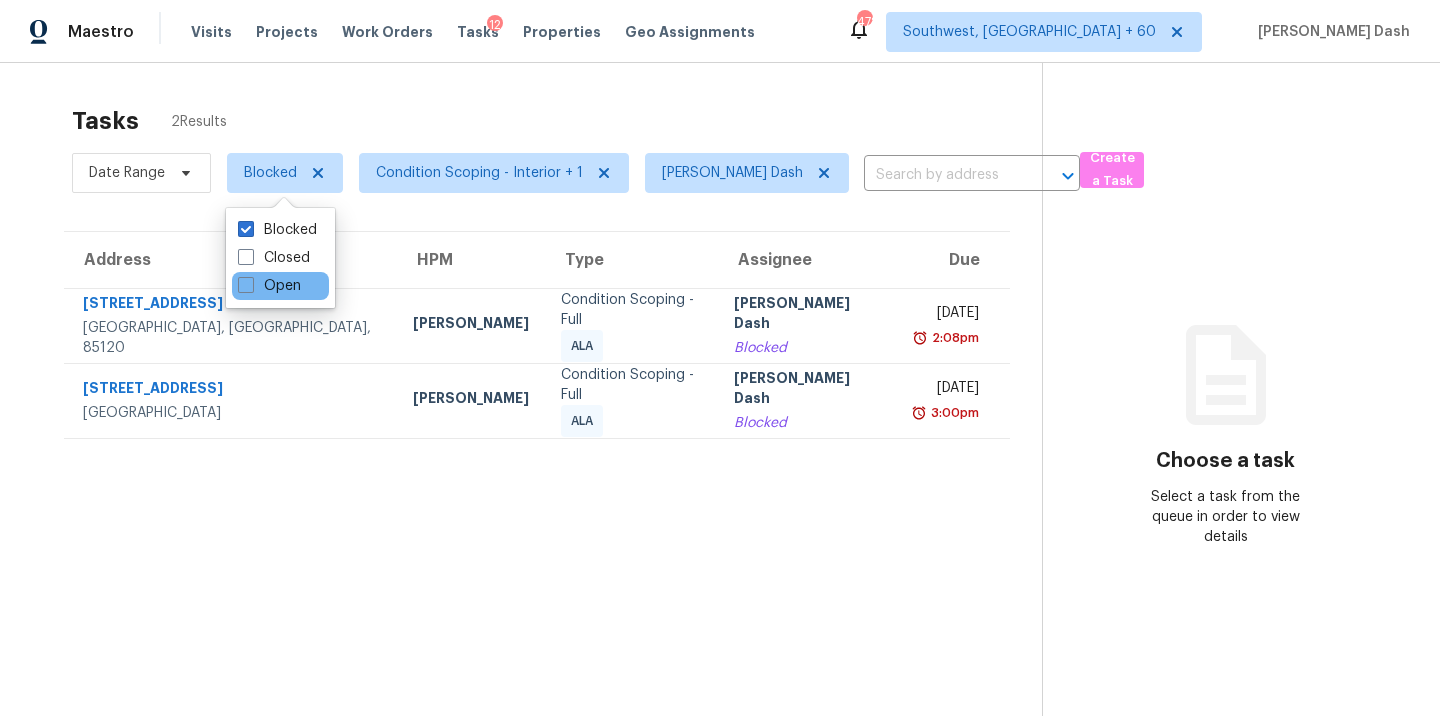 click on "Open" at bounding box center (280, 286) 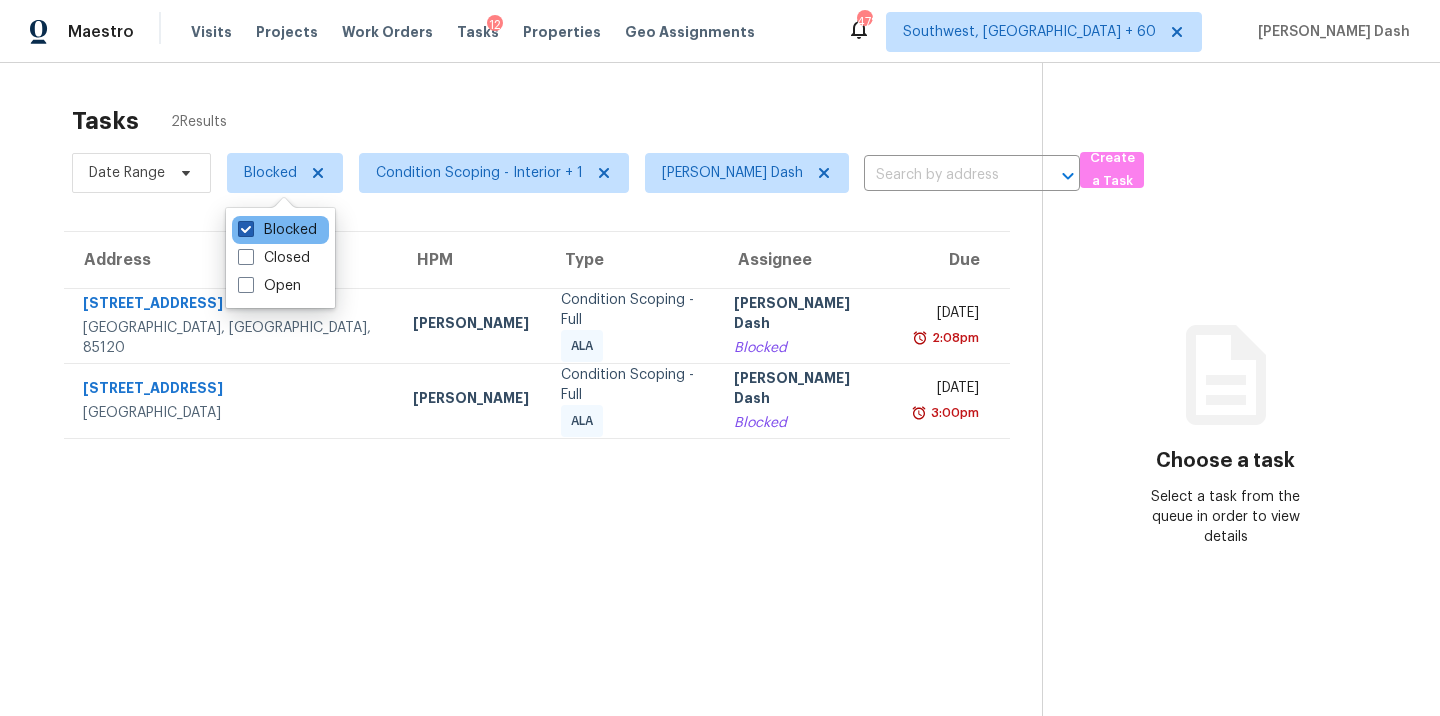 click on "Blocked" at bounding box center (277, 230) 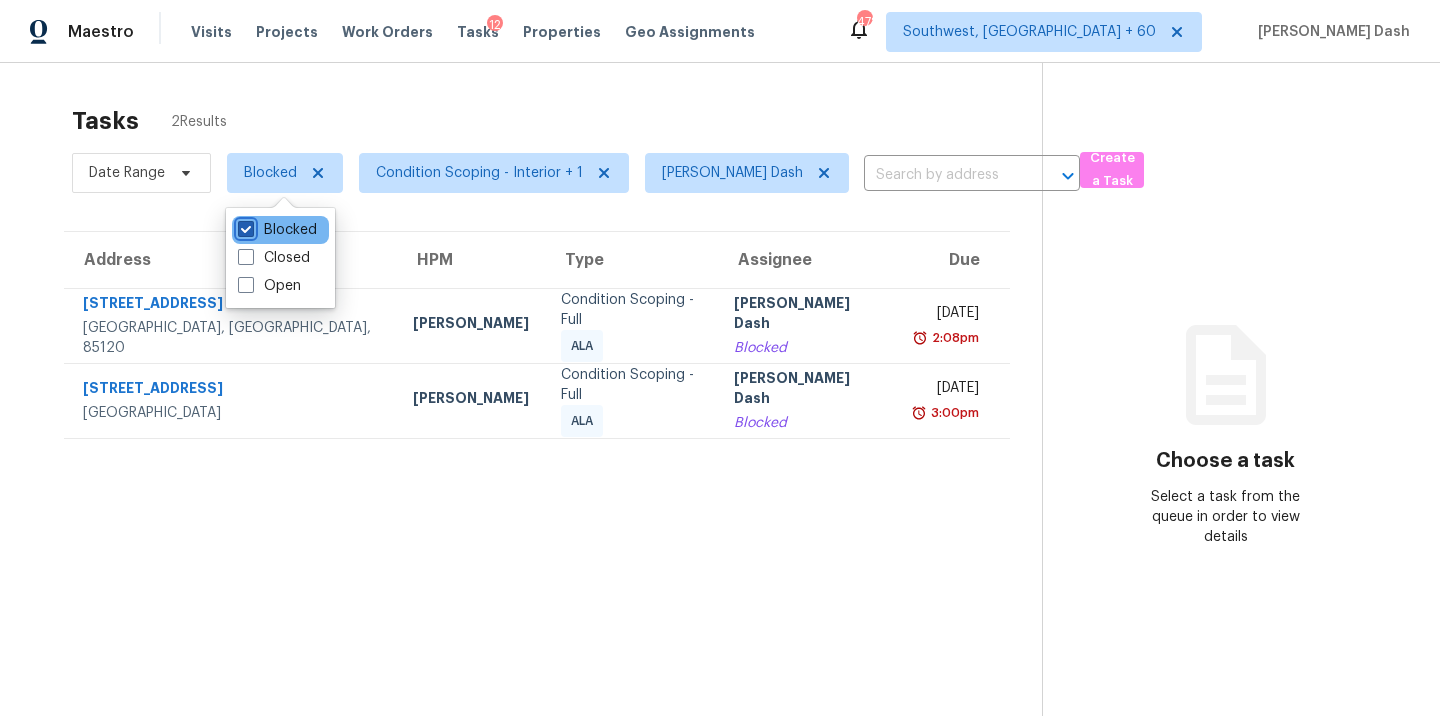 click on "Blocked" at bounding box center (244, 226) 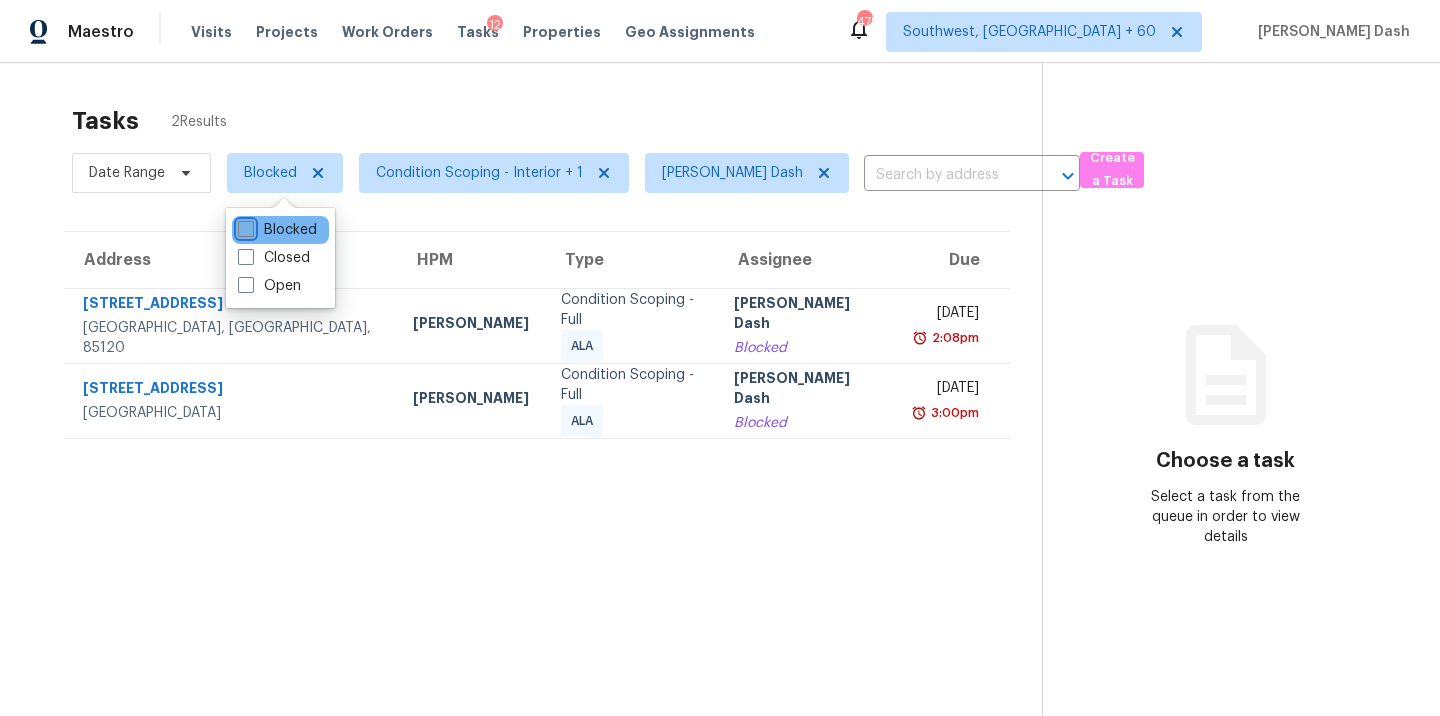 checkbox on "false" 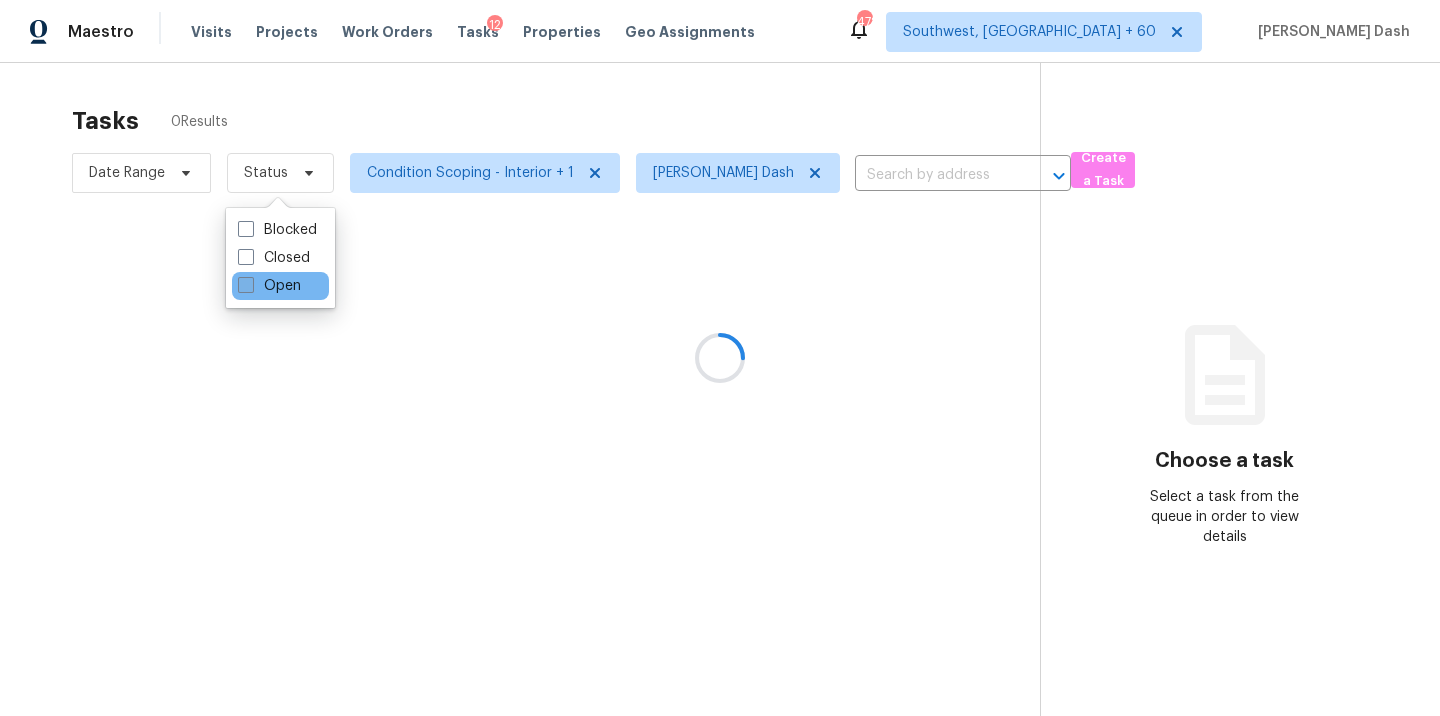 click on "Open" at bounding box center [269, 286] 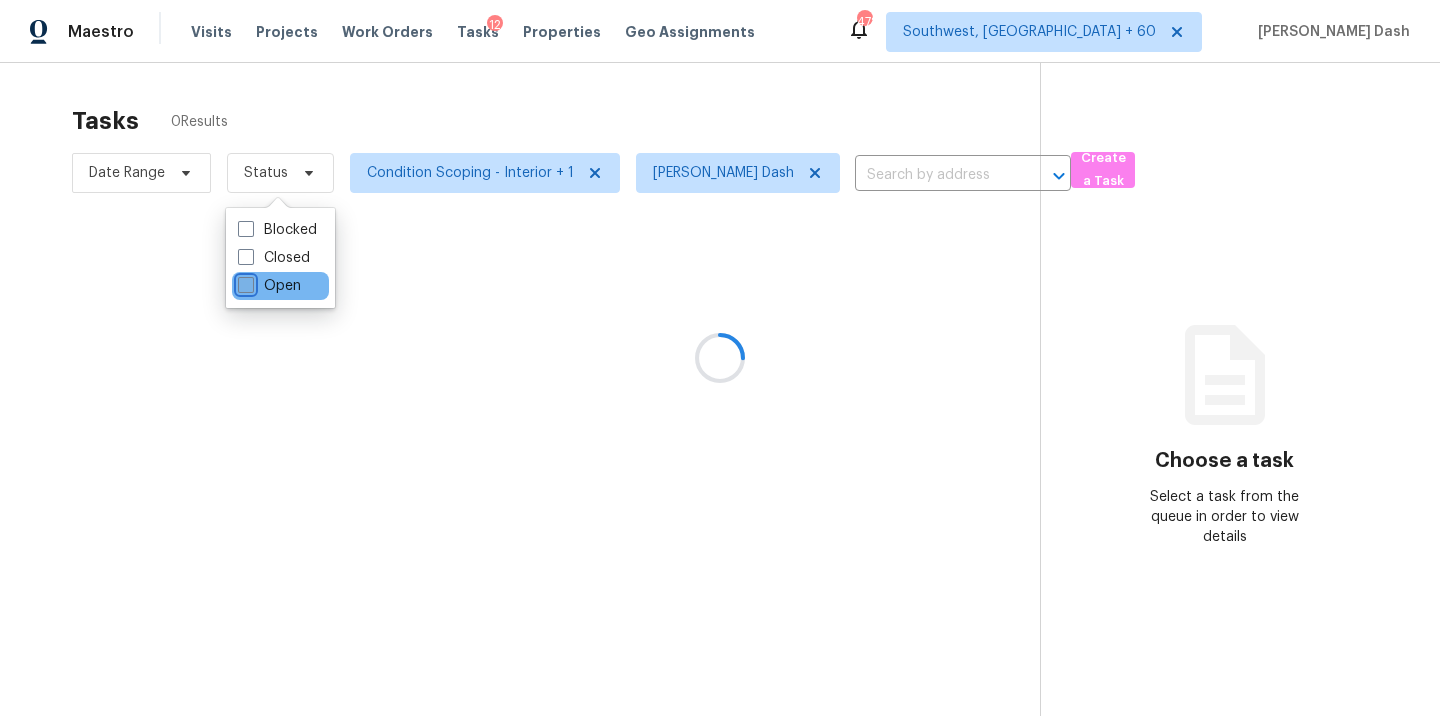 click on "Open" at bounding box center [244, 282] 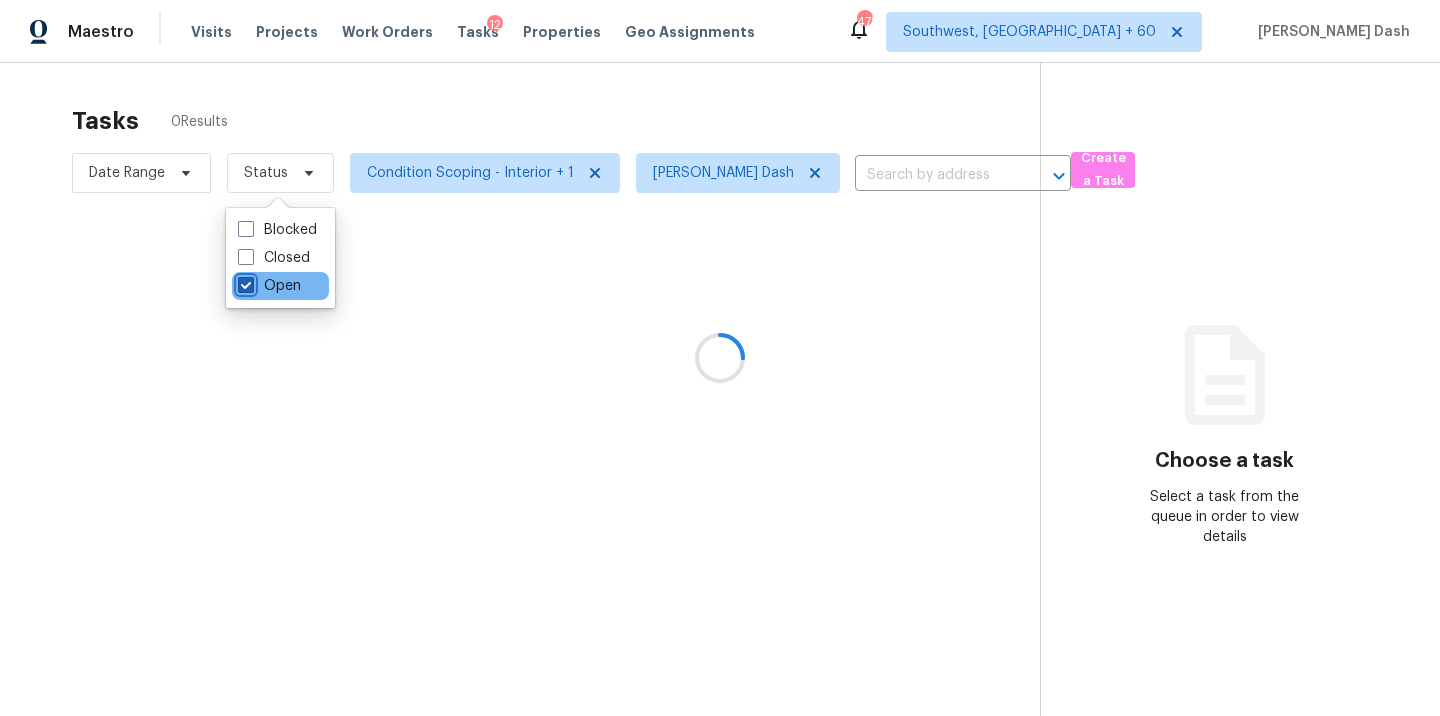 checkbox on "true" 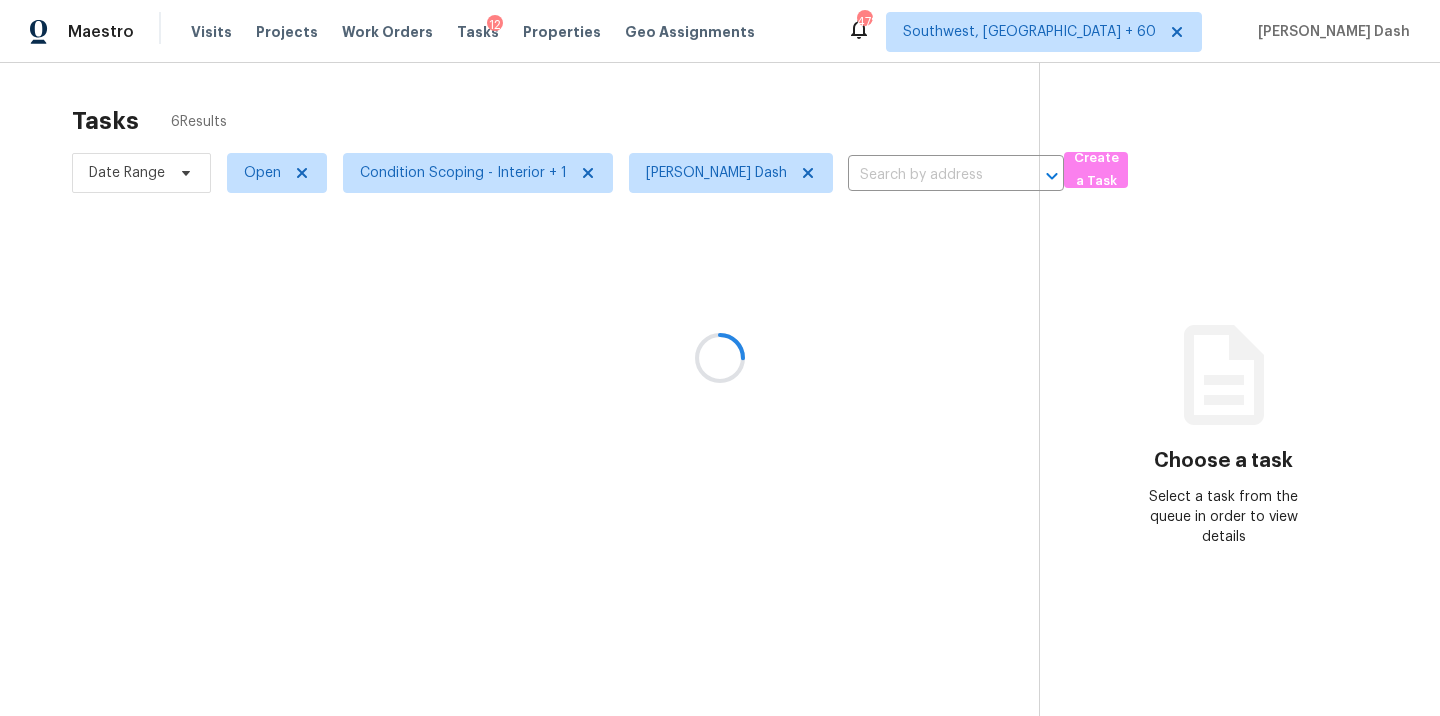 click at bounding box center [720, 358] 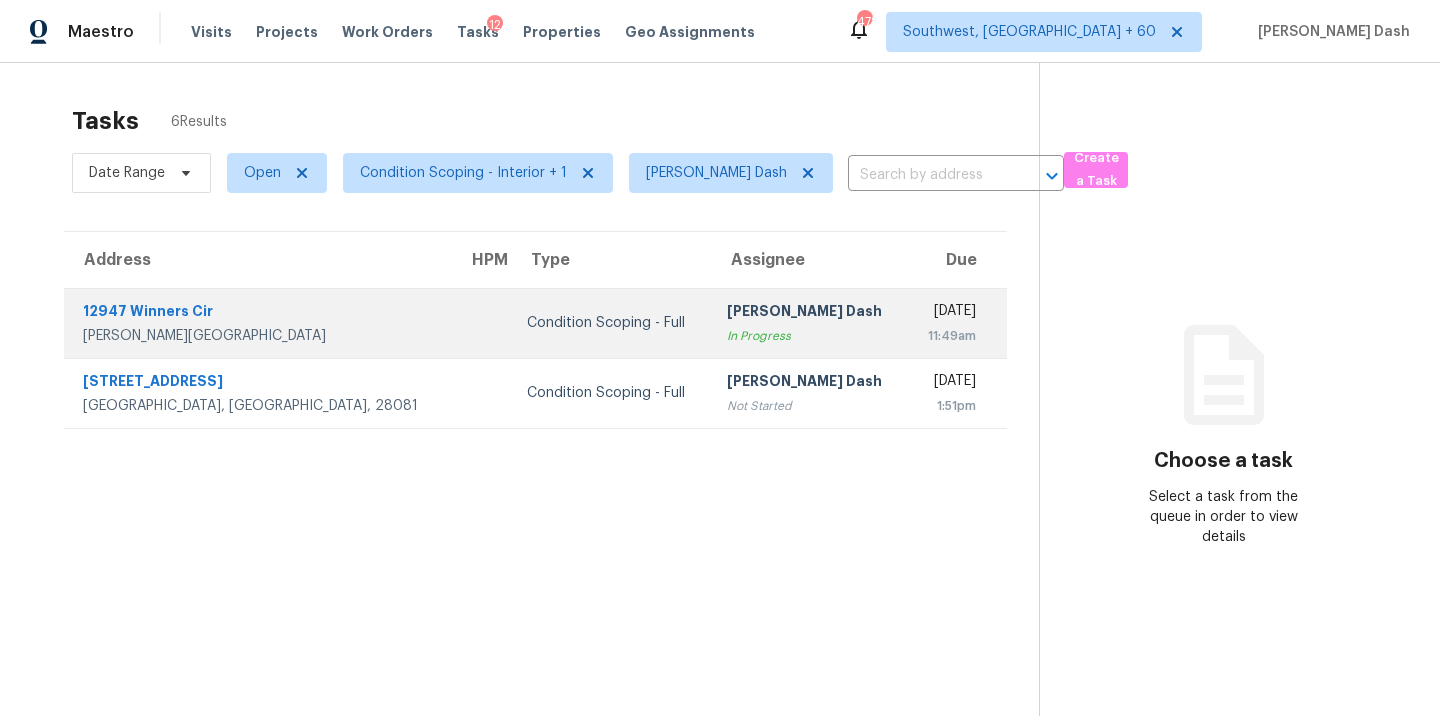 click on "Condition Scoping - Full" at bounding box center (610, 323) 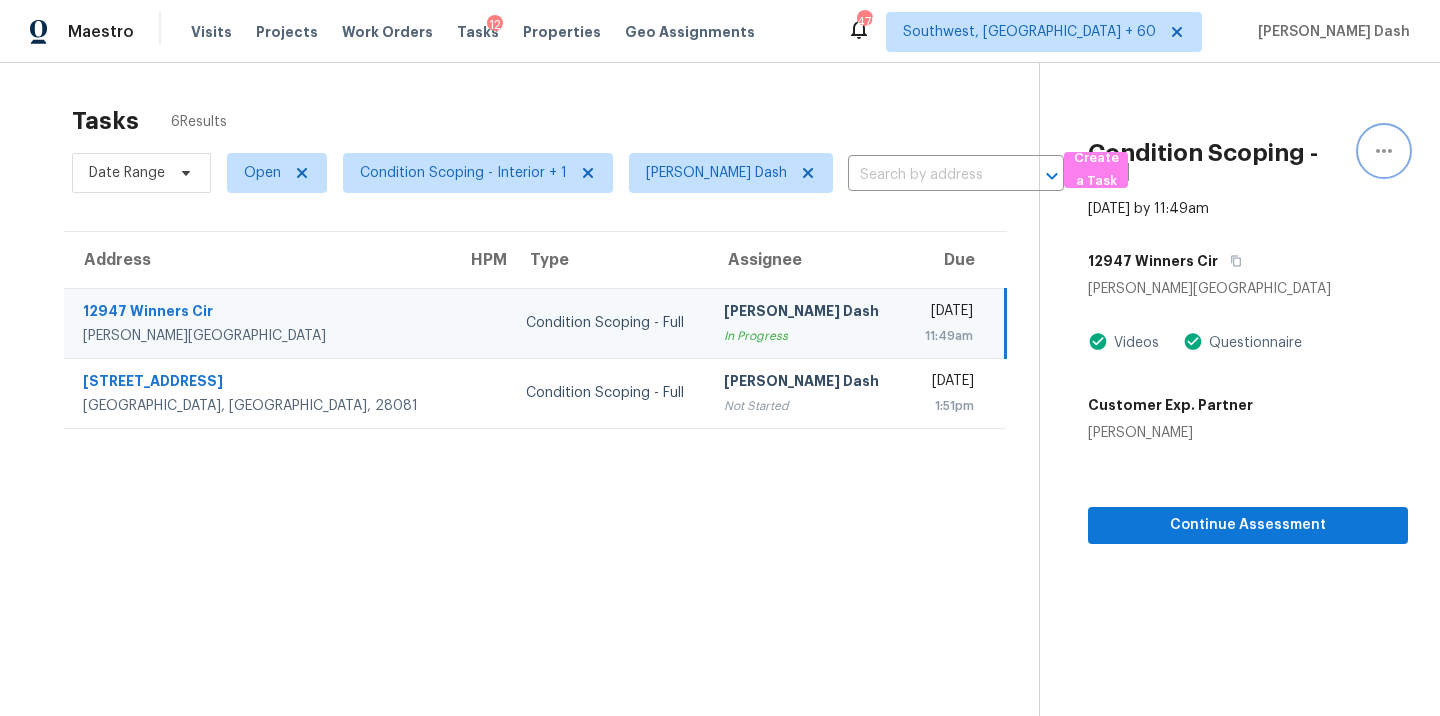 click 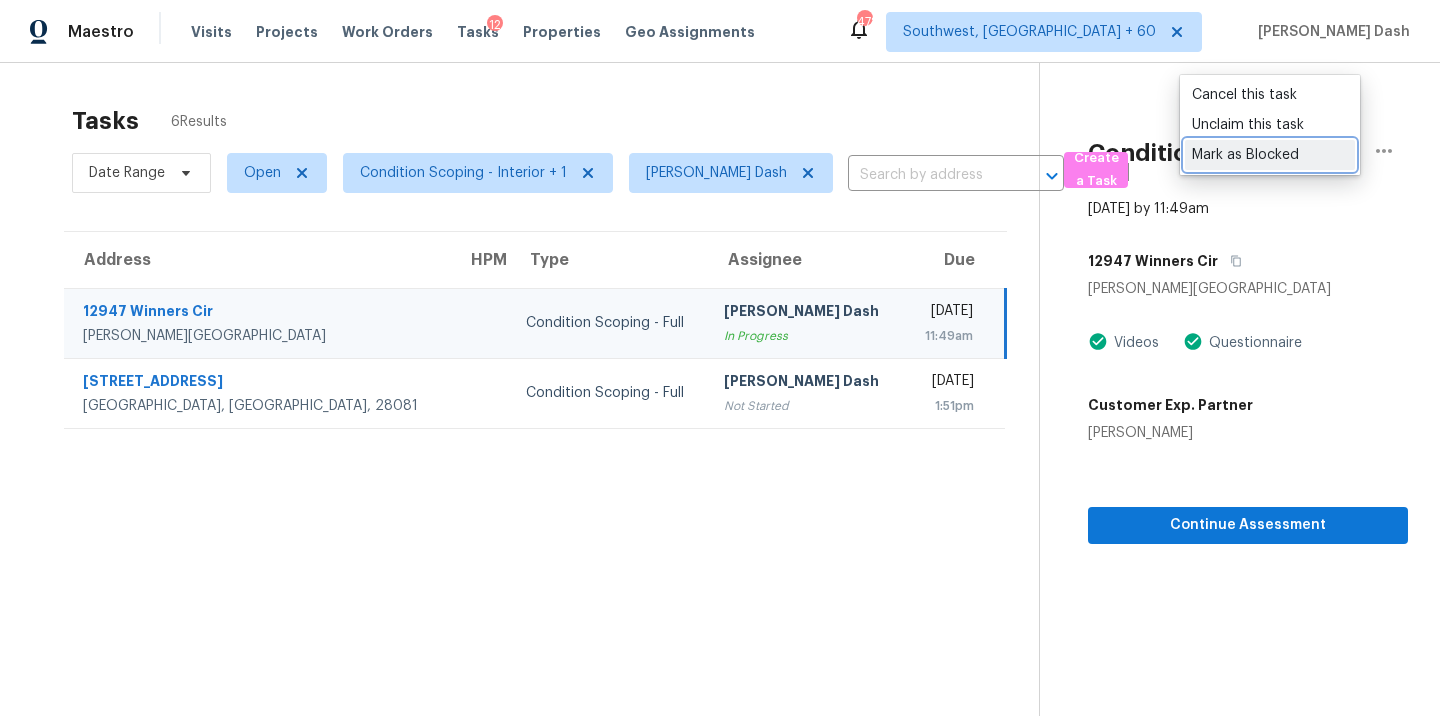 click on "Mark as Blocked" at bounding box center (1270, 155) 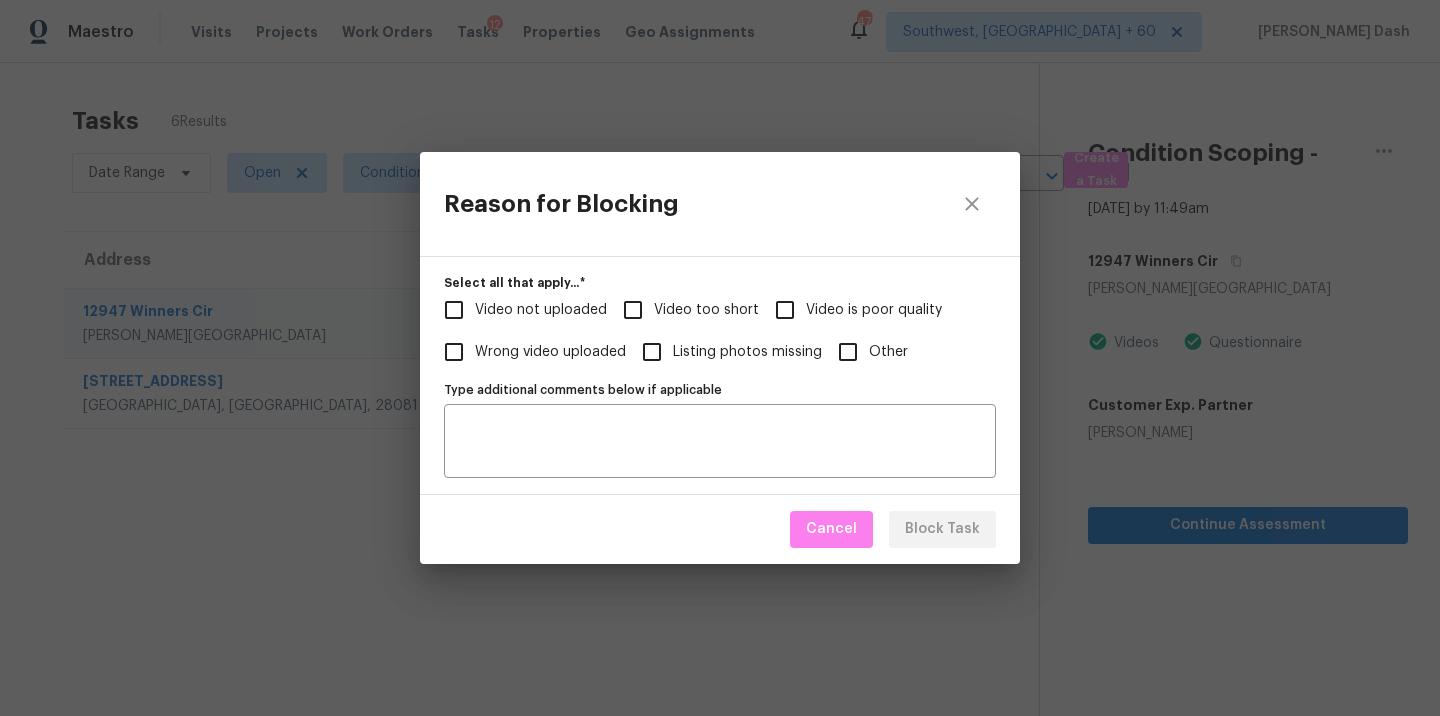 click on "Video not uploaded" at bounding box center (541, 310) 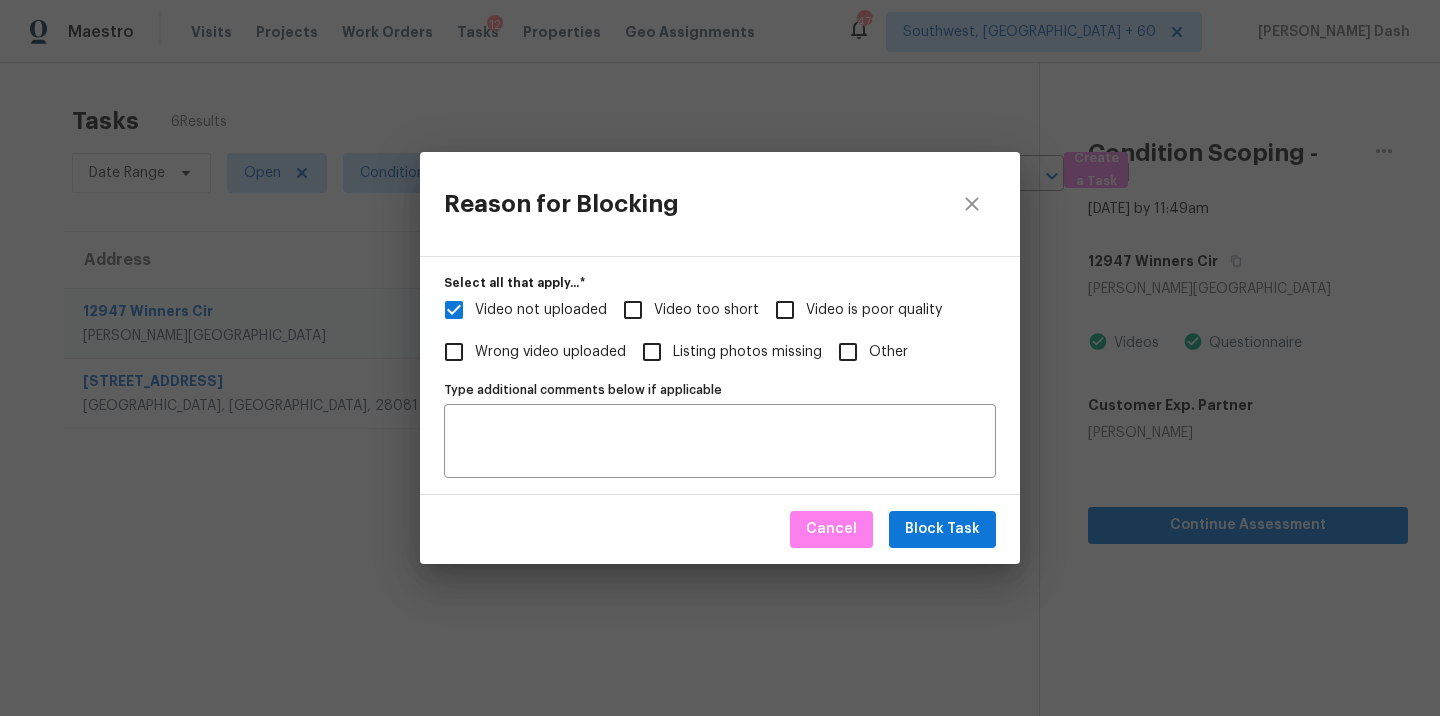 click on "Cancel Block Task" at bounding box center [720, 529] 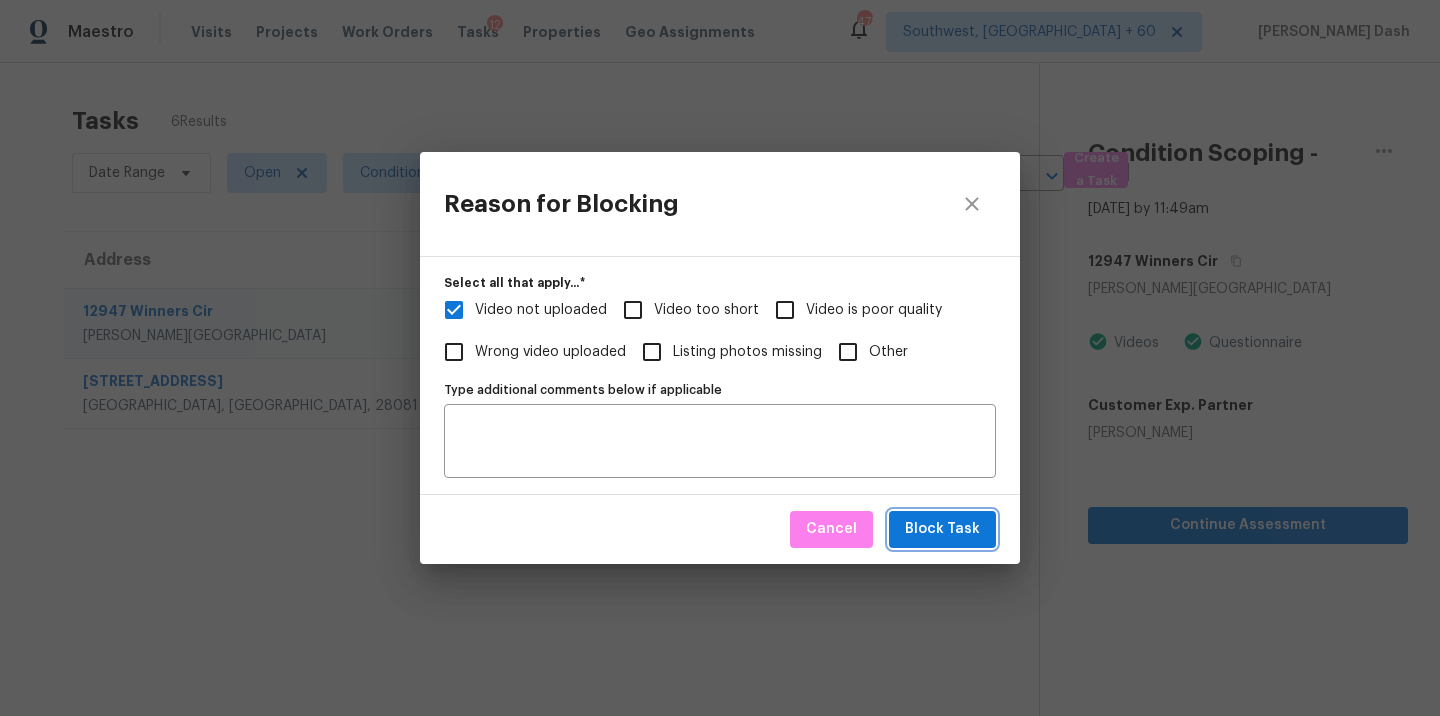 click on "Block Task" at bounding box center (942, 529) 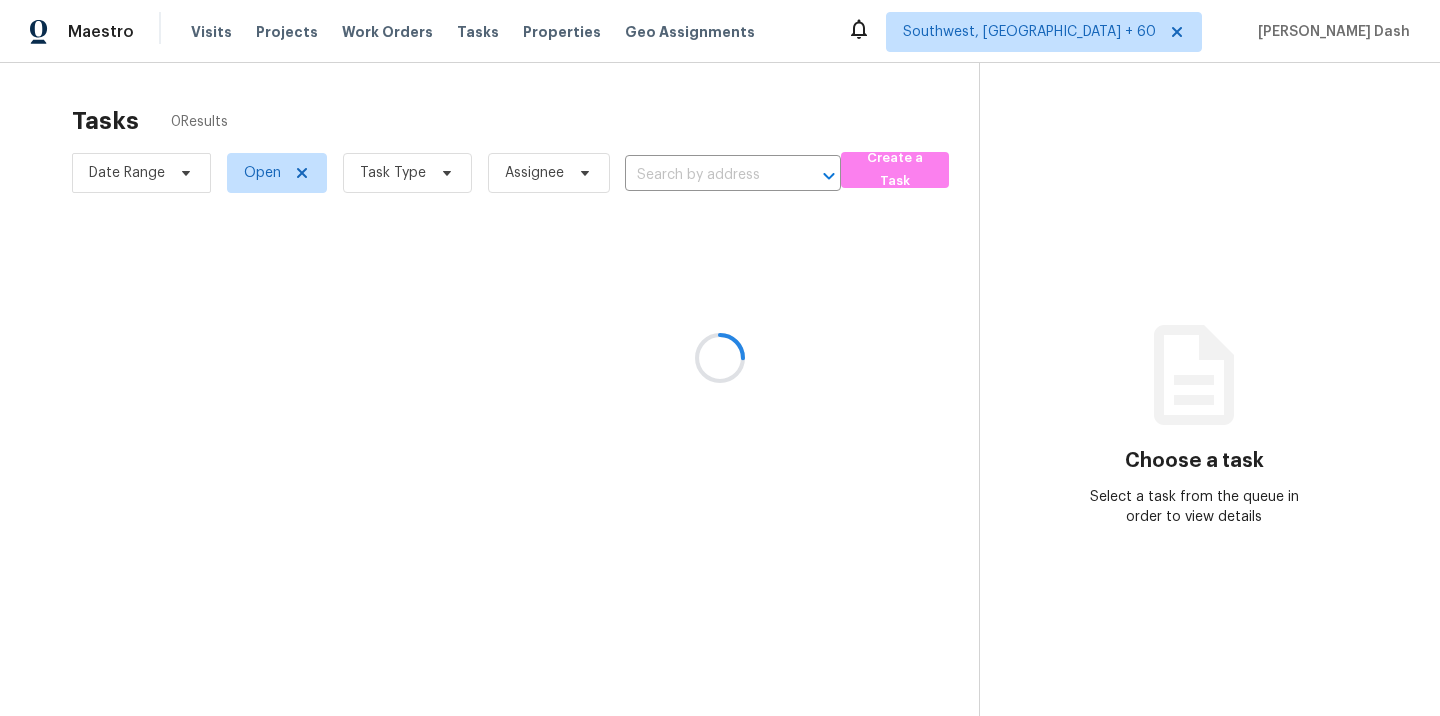 scroll, scrollTop: 0, scrollLeft: 0, axis: both 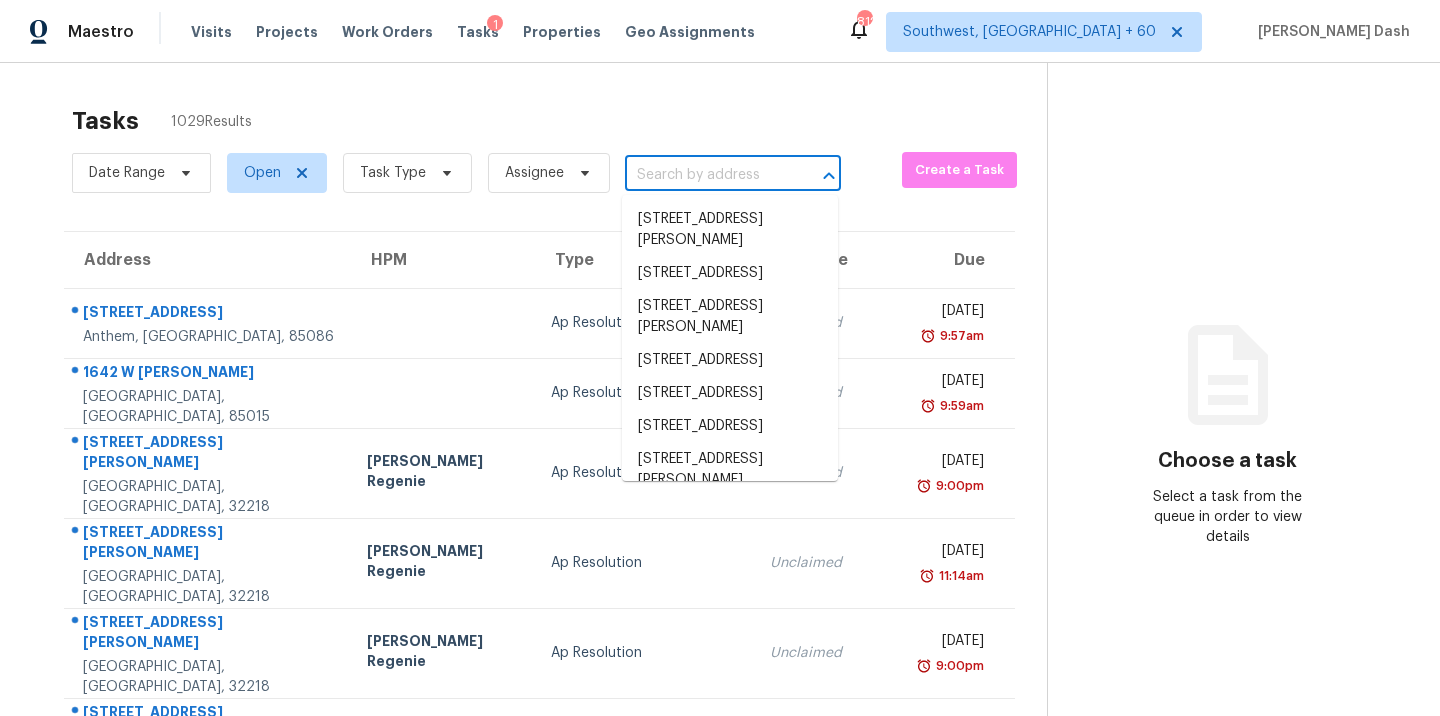 click at bounding box center [705, 175] 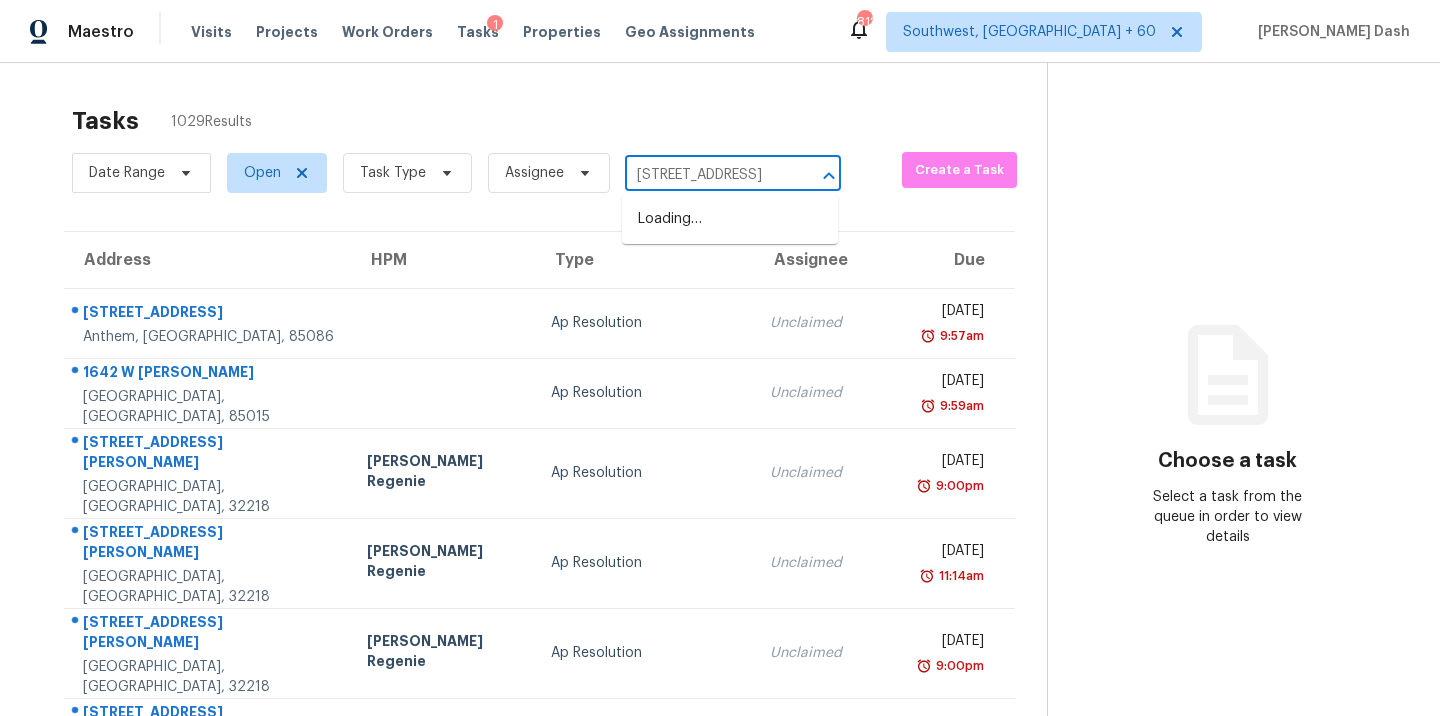scroll, scrollTop: 0, scrollLeft: 108, axis: horizontal 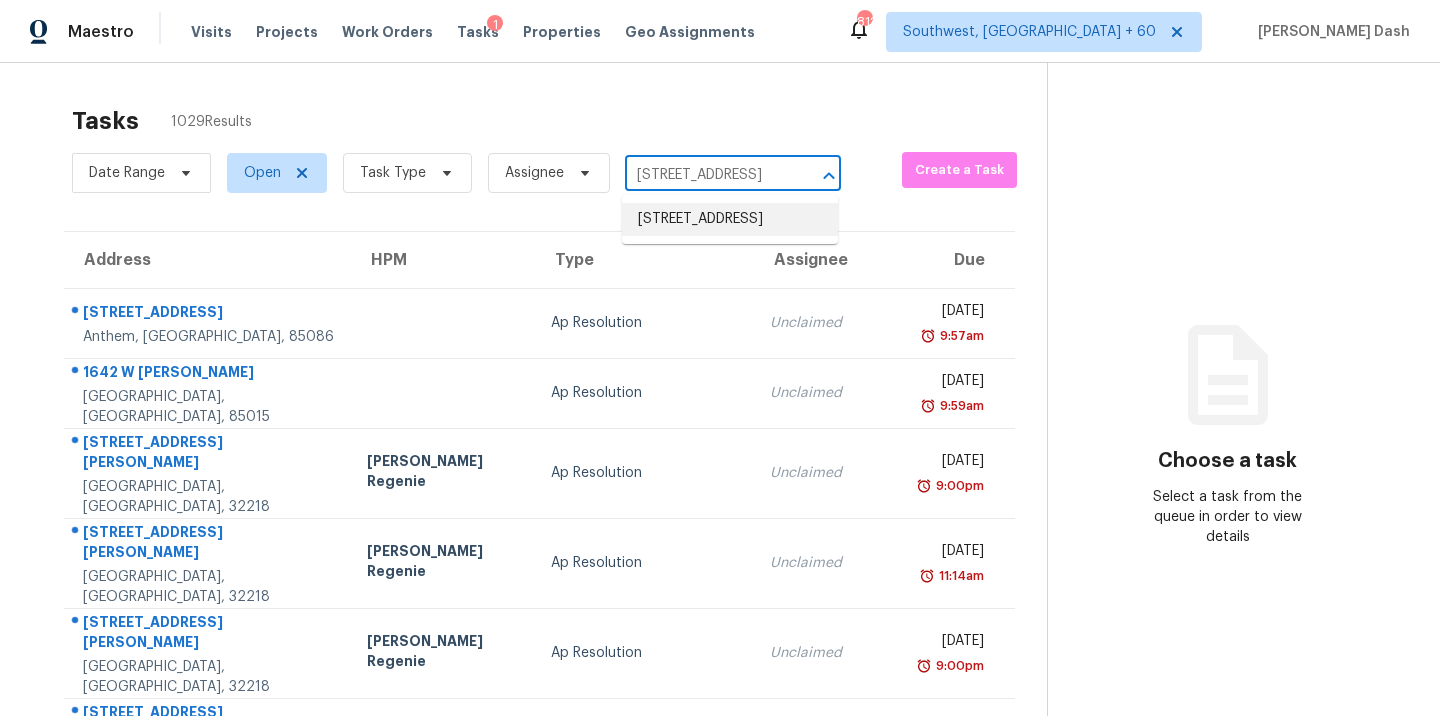 click on "[STREET_ADDRESS]" at bounding box center (730, 219) 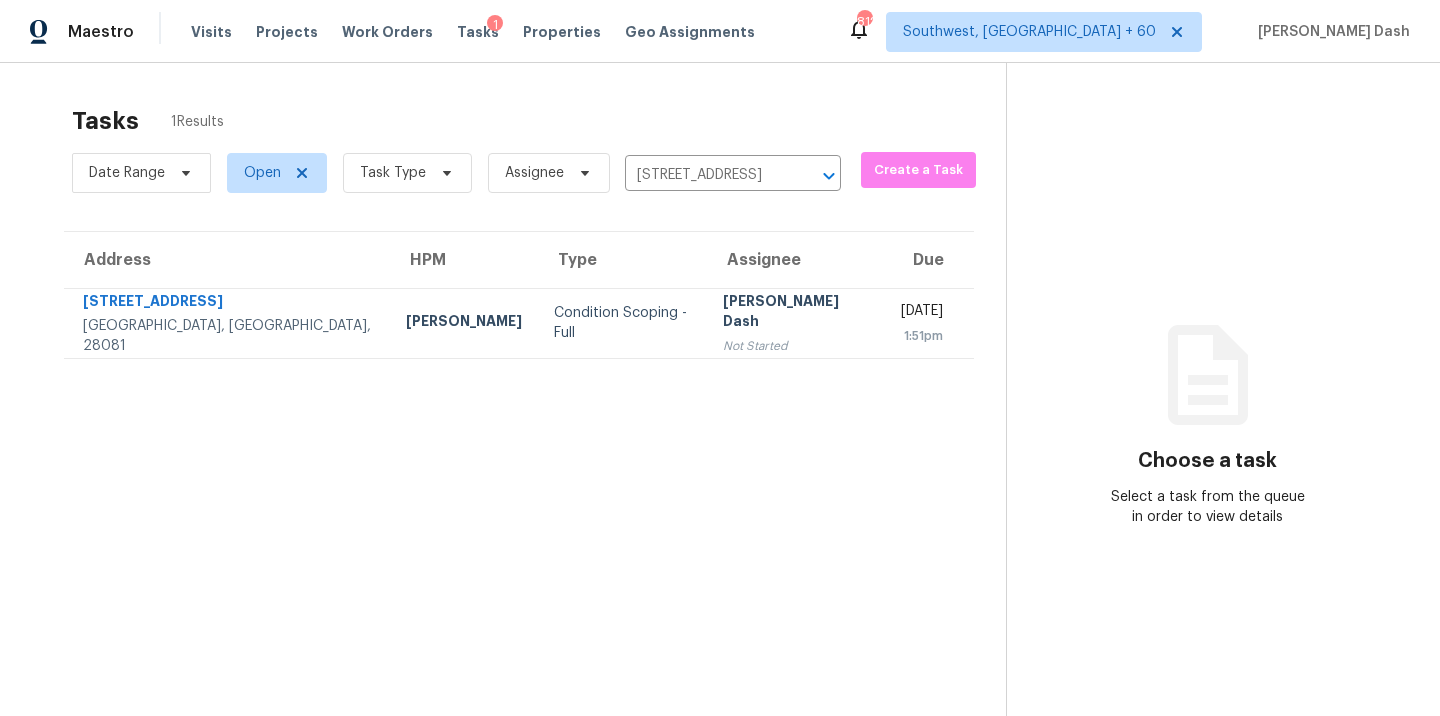 click on "Condition Scoping - Full" at bounding box center (622, 323) 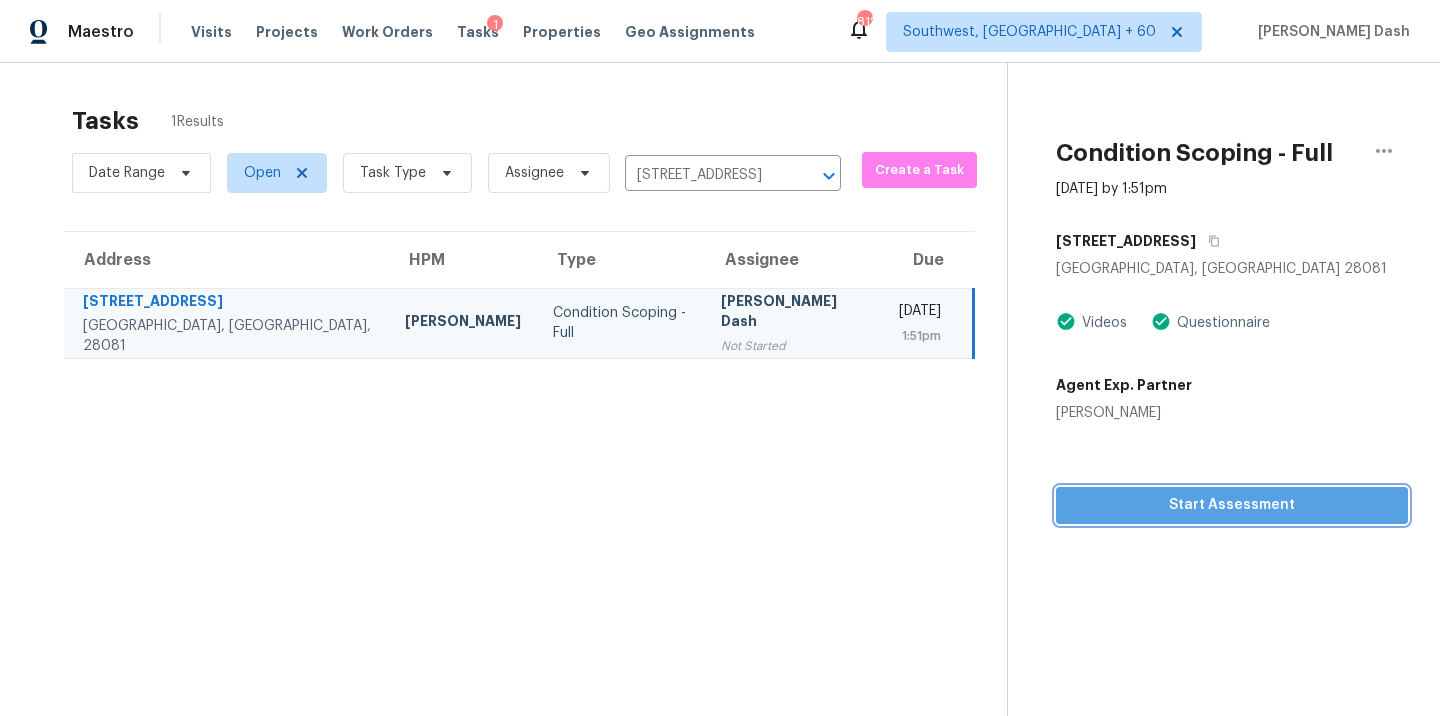 click on "Start Assessment" at bounding box center (1232, 505) 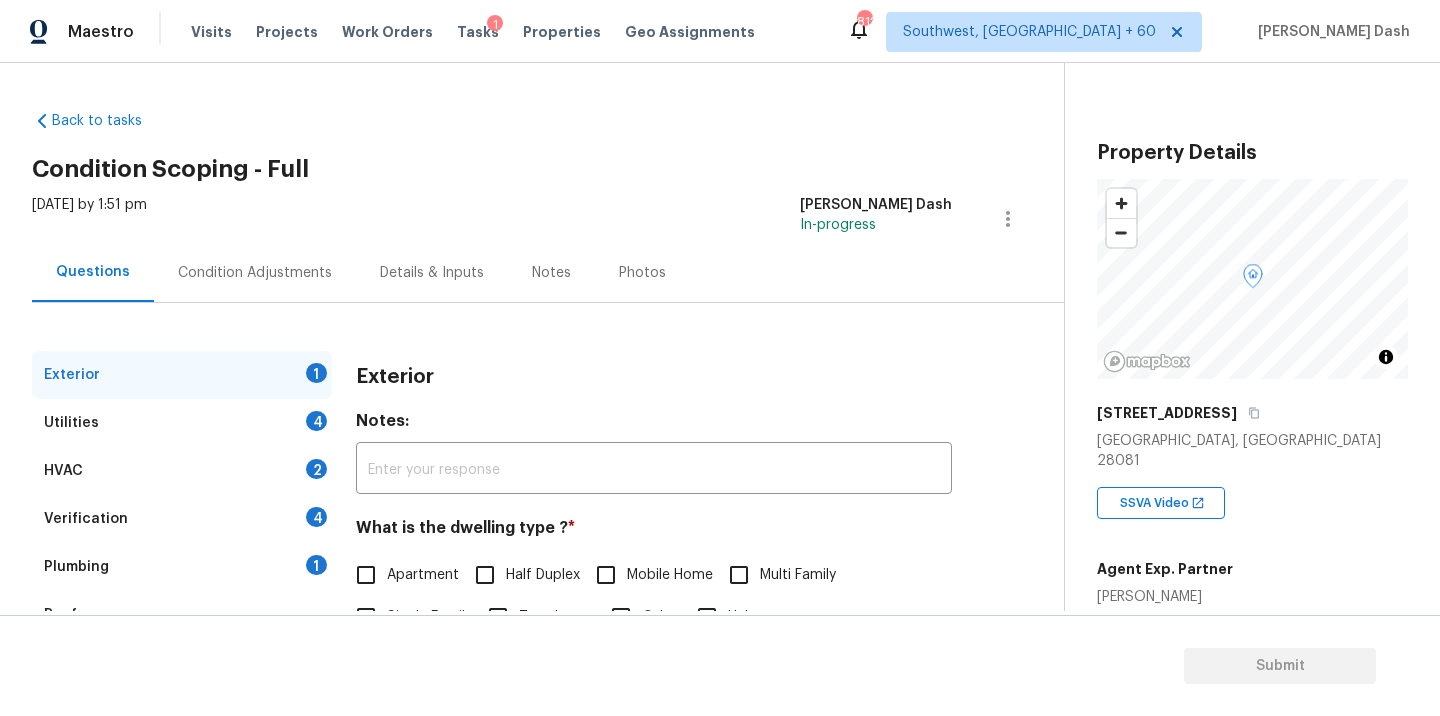 scroll, scrollTop: 247, scrollLeft: 0, axis: vertical 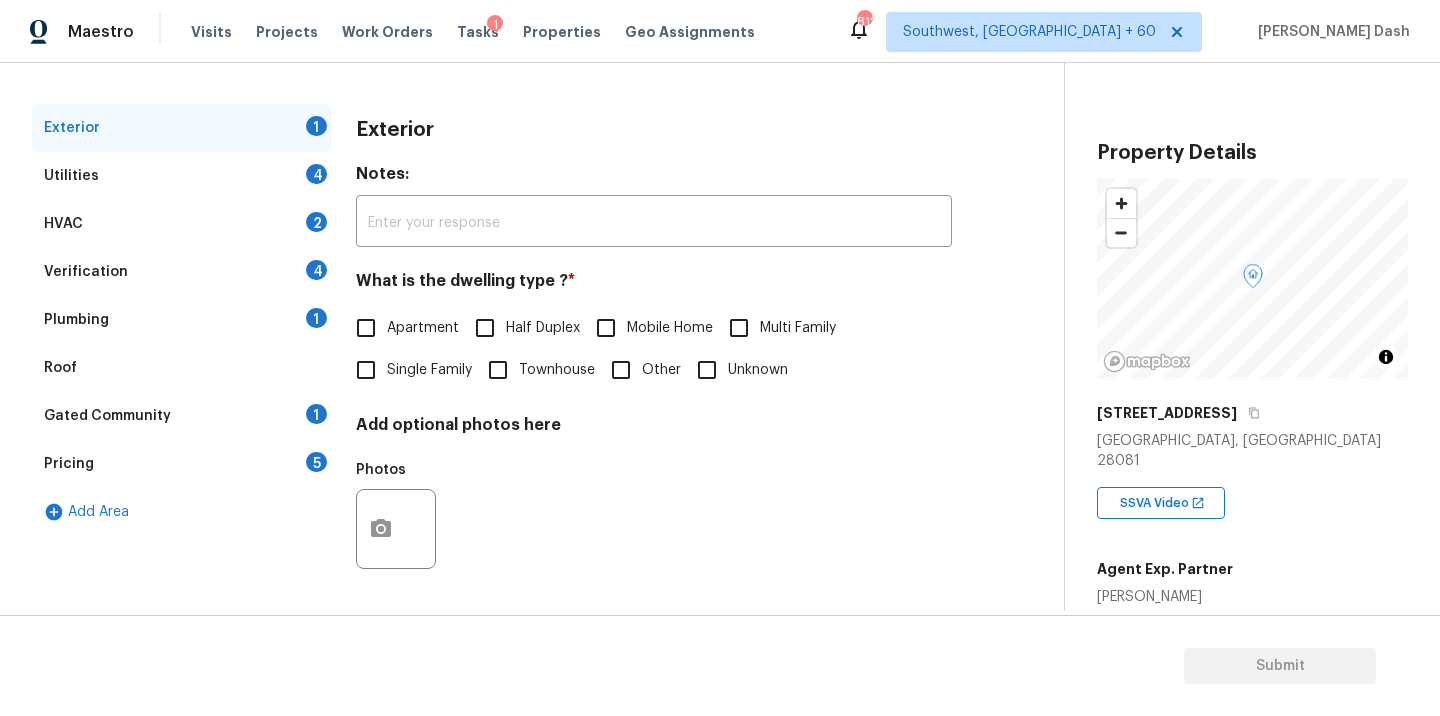 click on "Single Family" at bounding box center (408, 370) 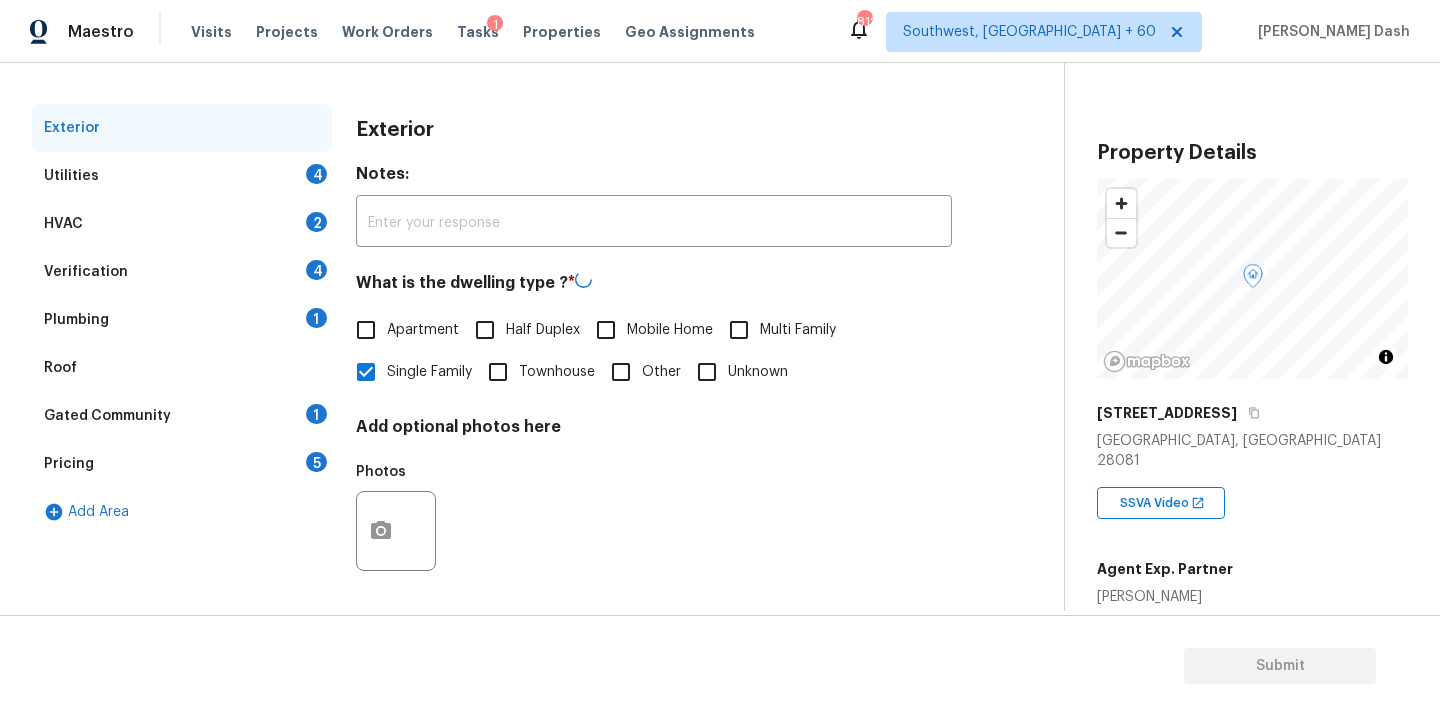 click on "Utilities 4" at bounding box center (182, 176) 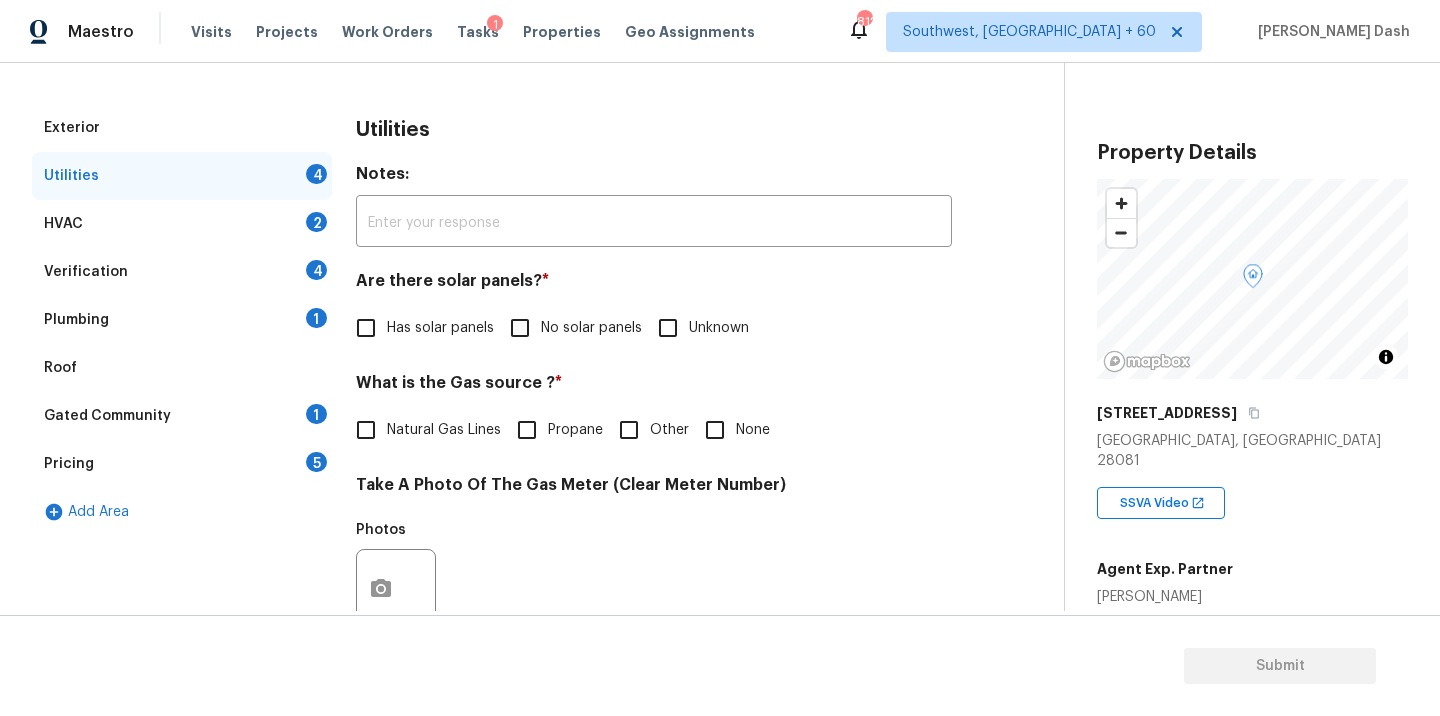 click on "No solar panels" at bounding box center [591, 328] 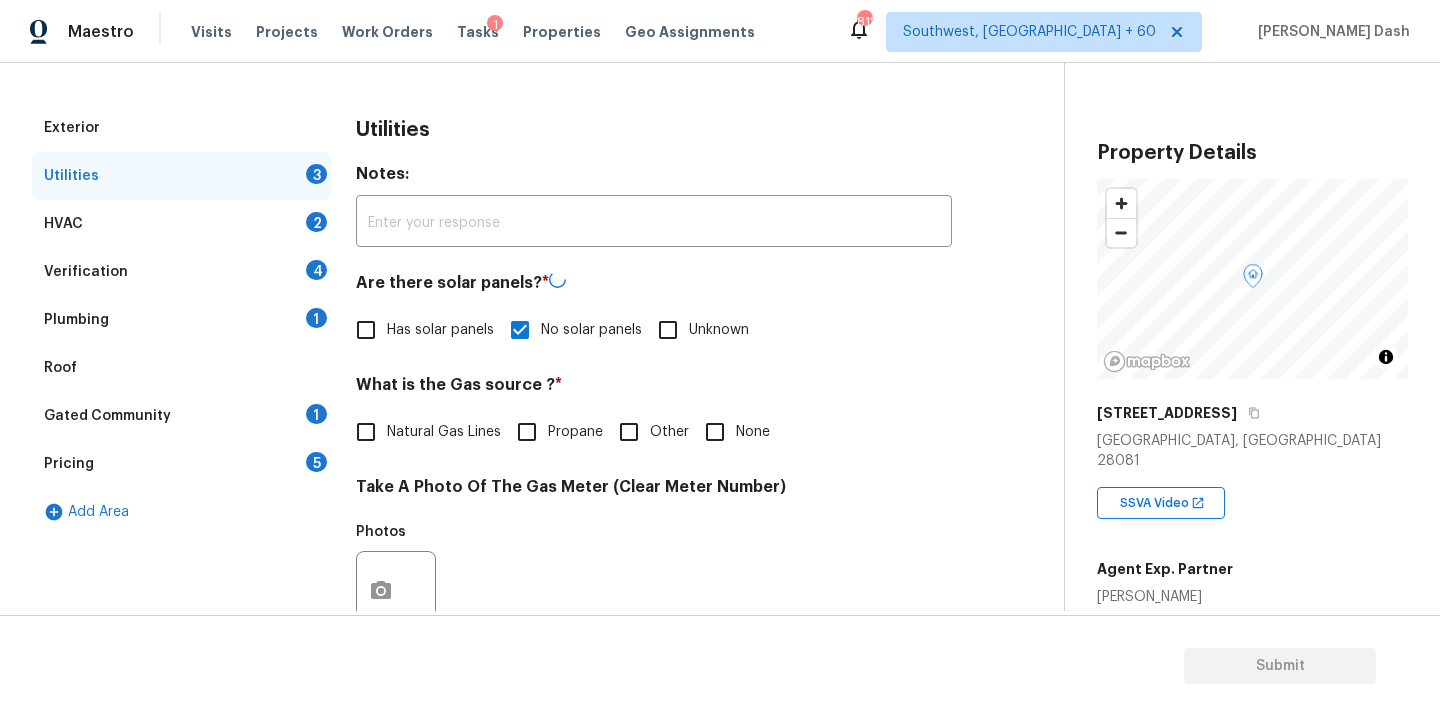 drag, startPoint x: 349, startPoint y: 439, endPoint x: 412, endPoint y: 439, distance: 63 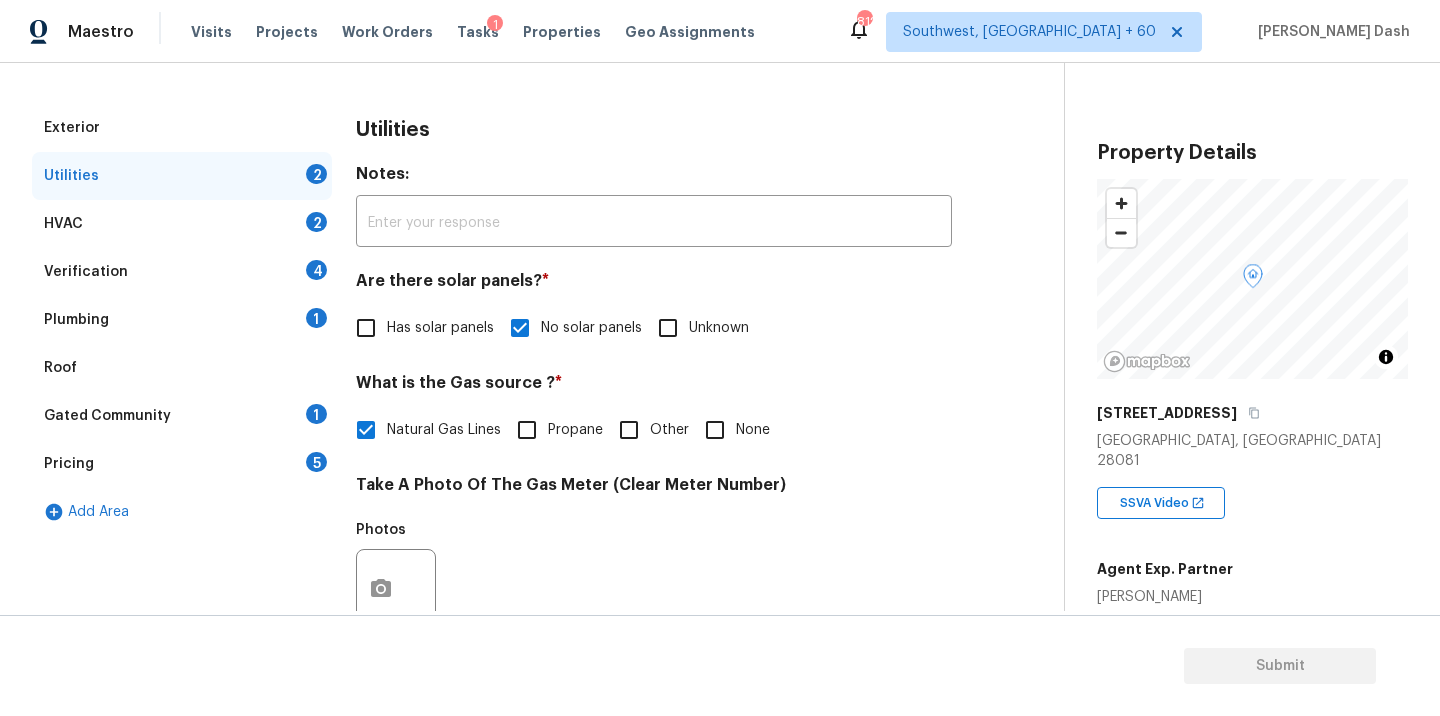 scroll, scrollTop: 403, scrollLeft: 0, axis: vertical 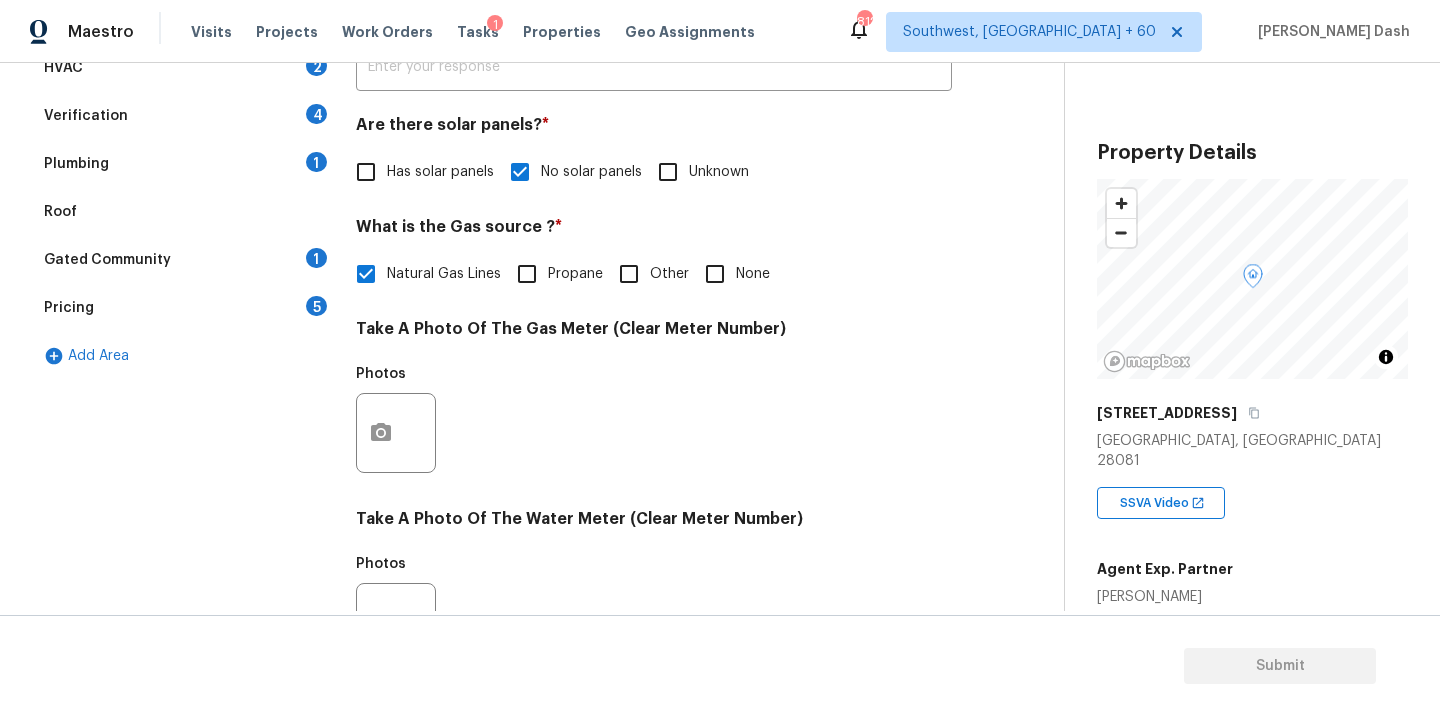 click on "Other" at bounding box center [629, 274] 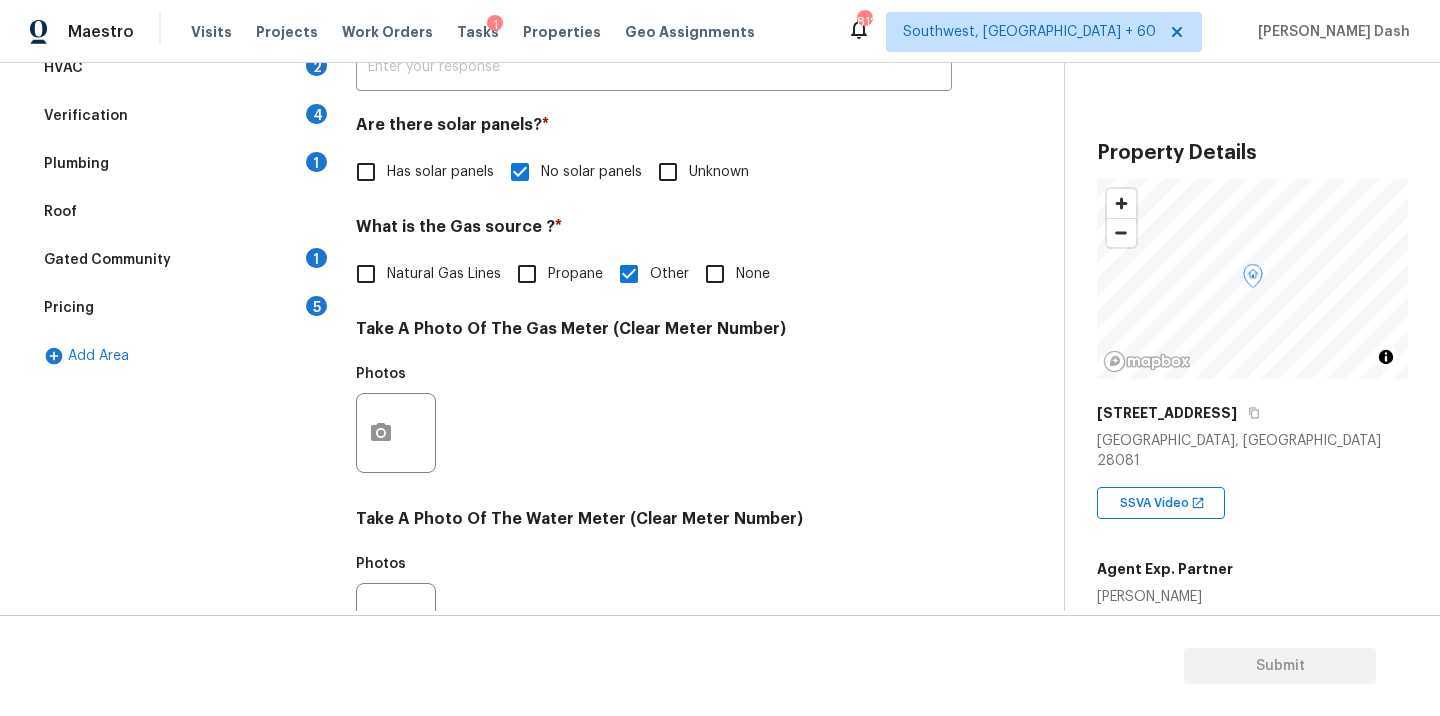scroll, scrollTop: 789, scrollLeft: 0, axis: vertical 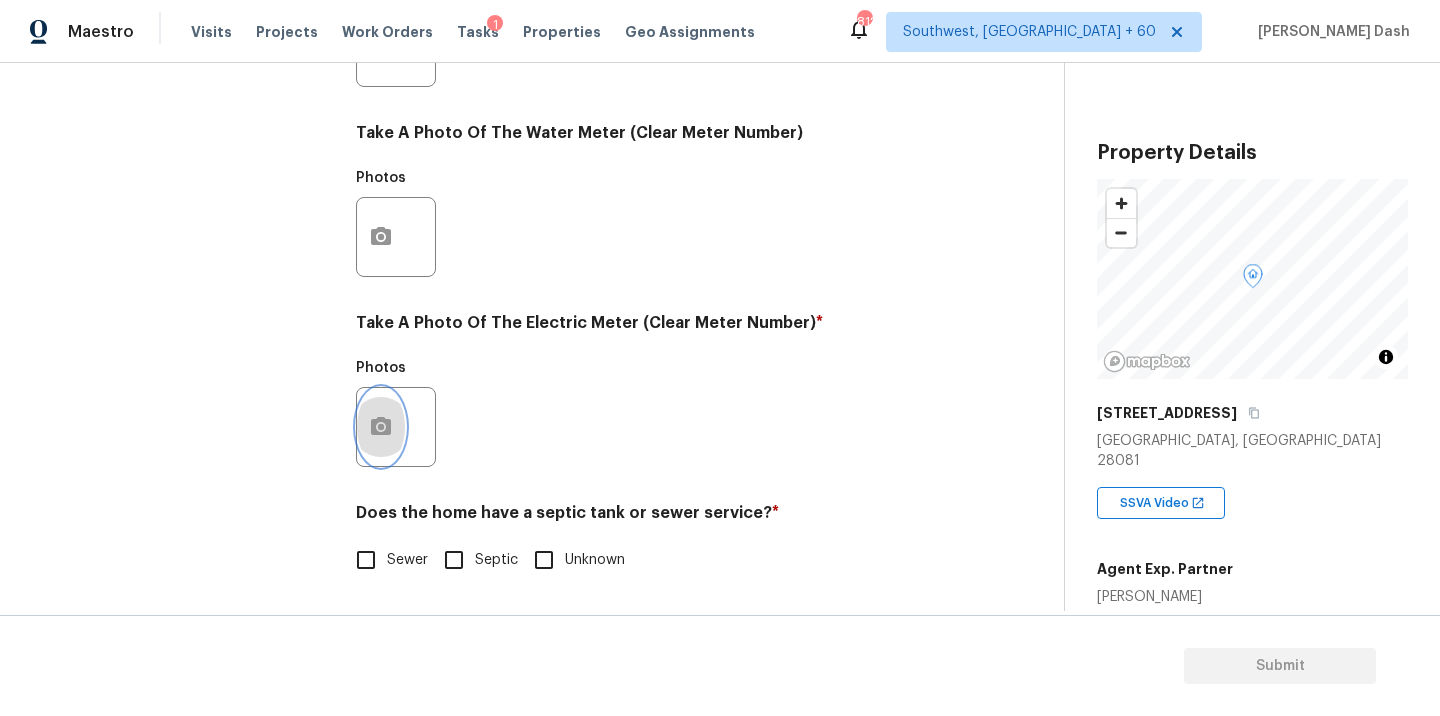 click at bounding box center (381, 427) 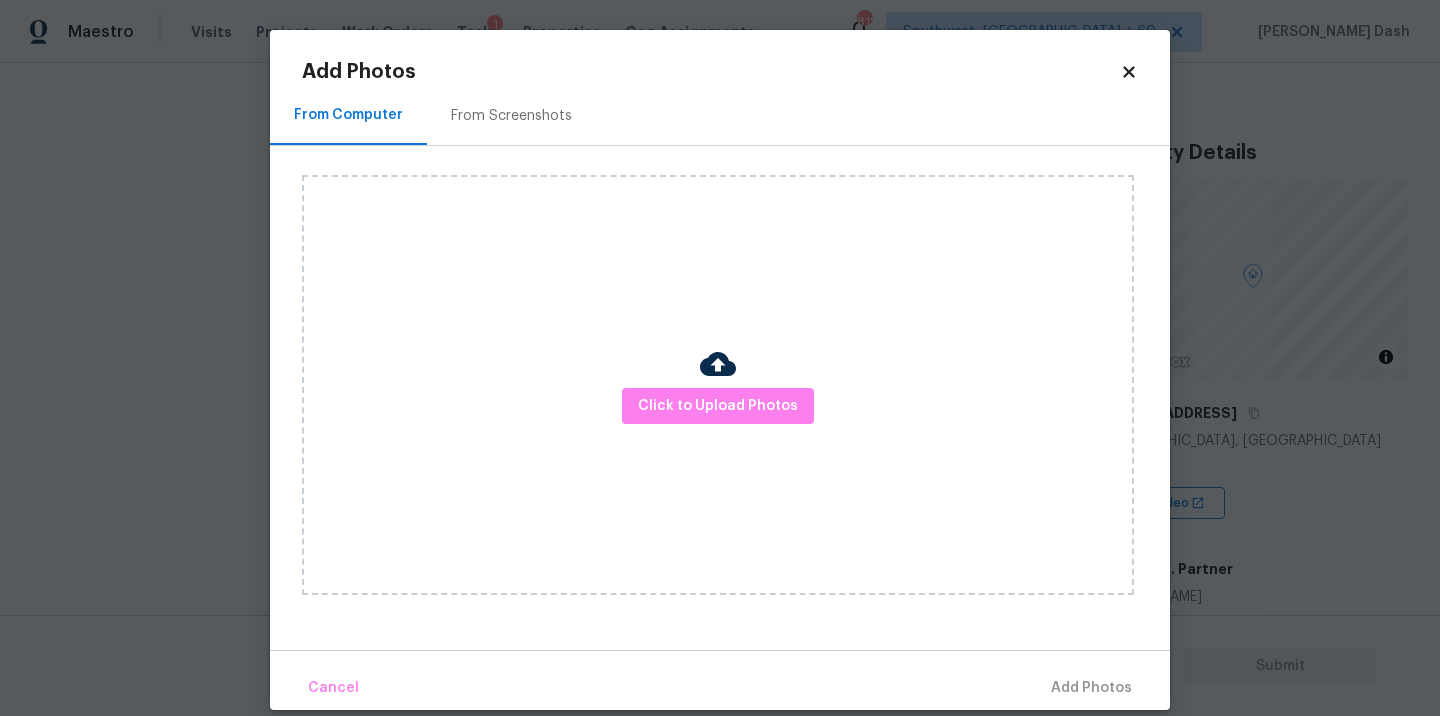 click at bounding box center [718, 364] 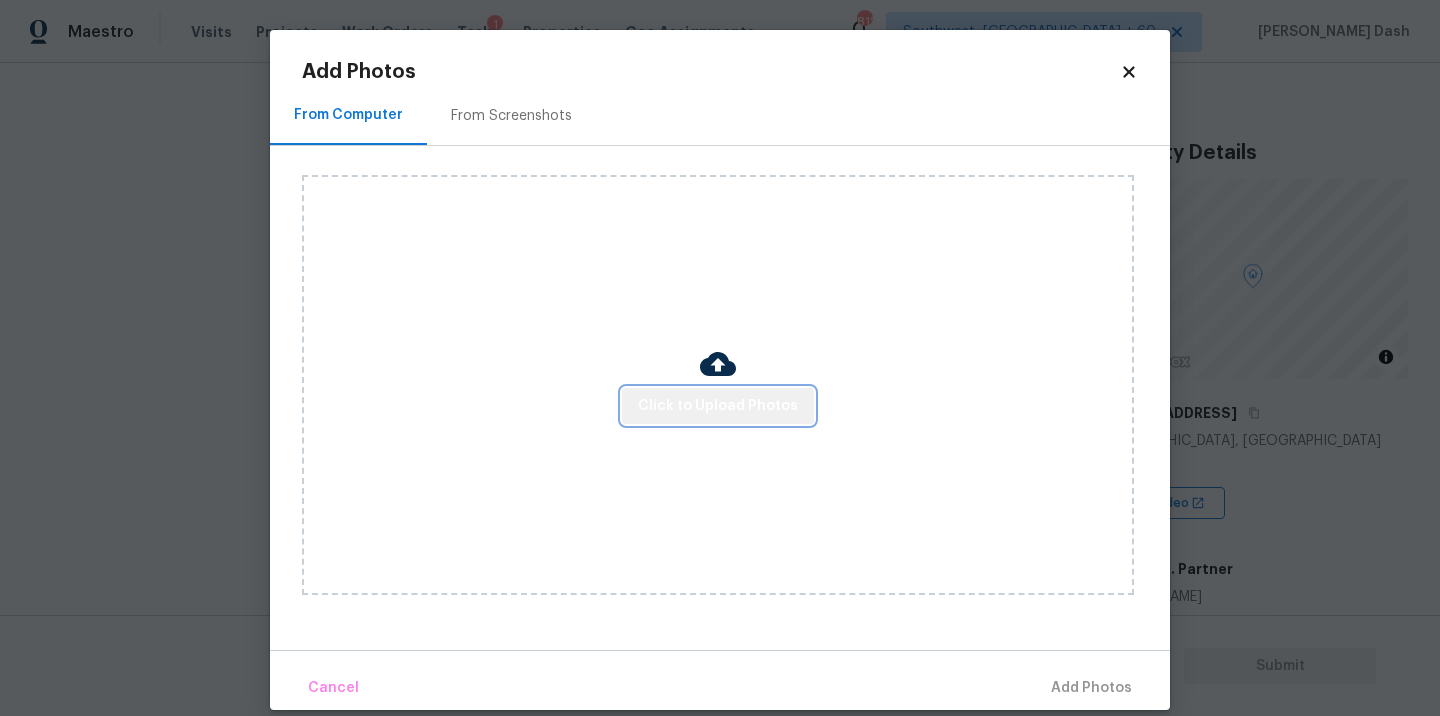 click on "Click to Upload Photos" at bounding box center (718, 406) 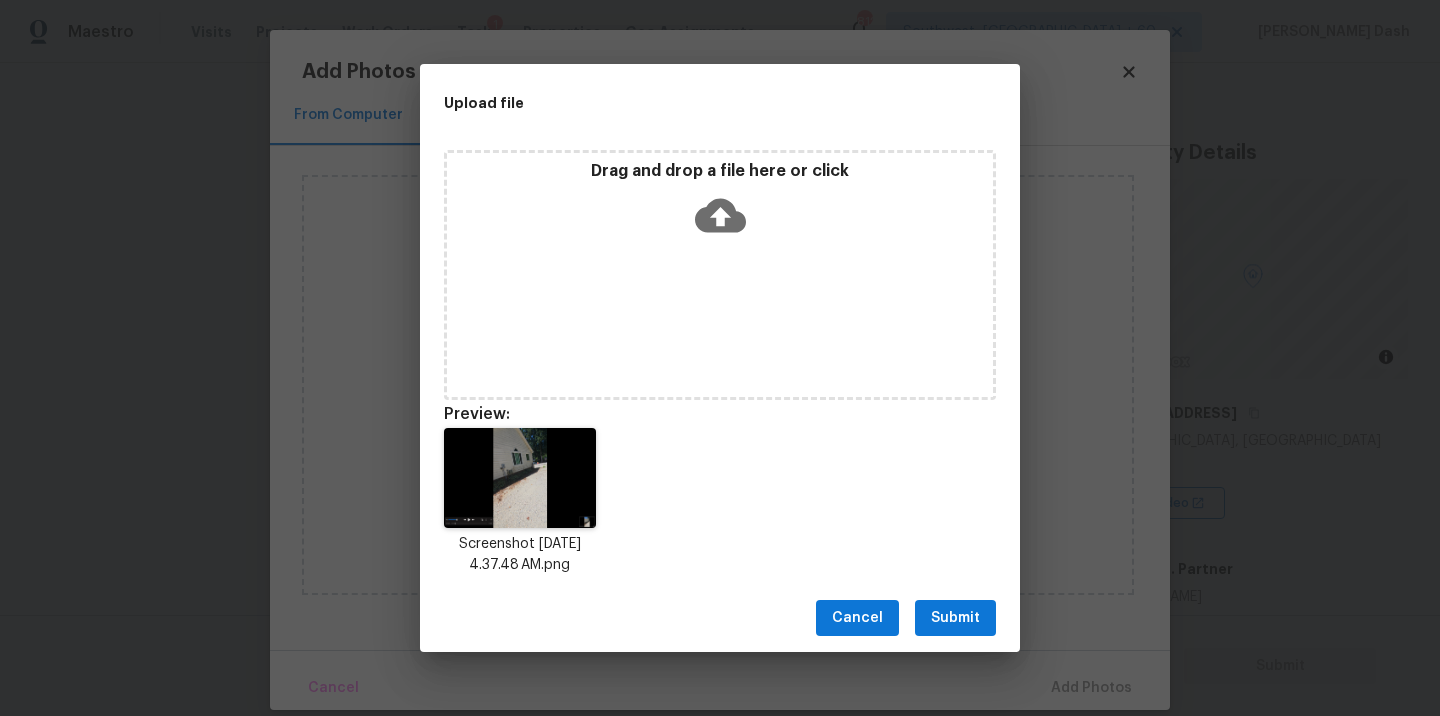 click on "Submit" at bounding box center (955, 618) 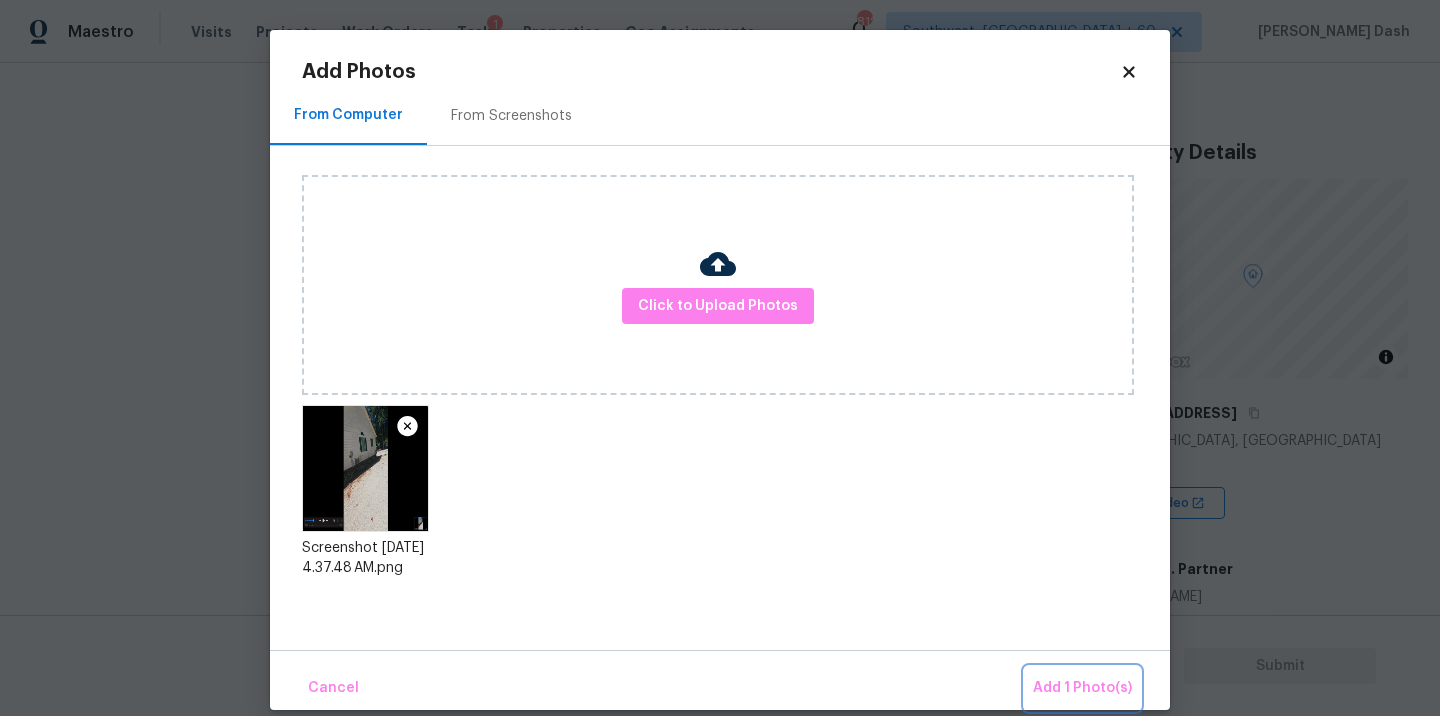 click on "Add 1 Photo(s)" at bounding box center [1082, 688] 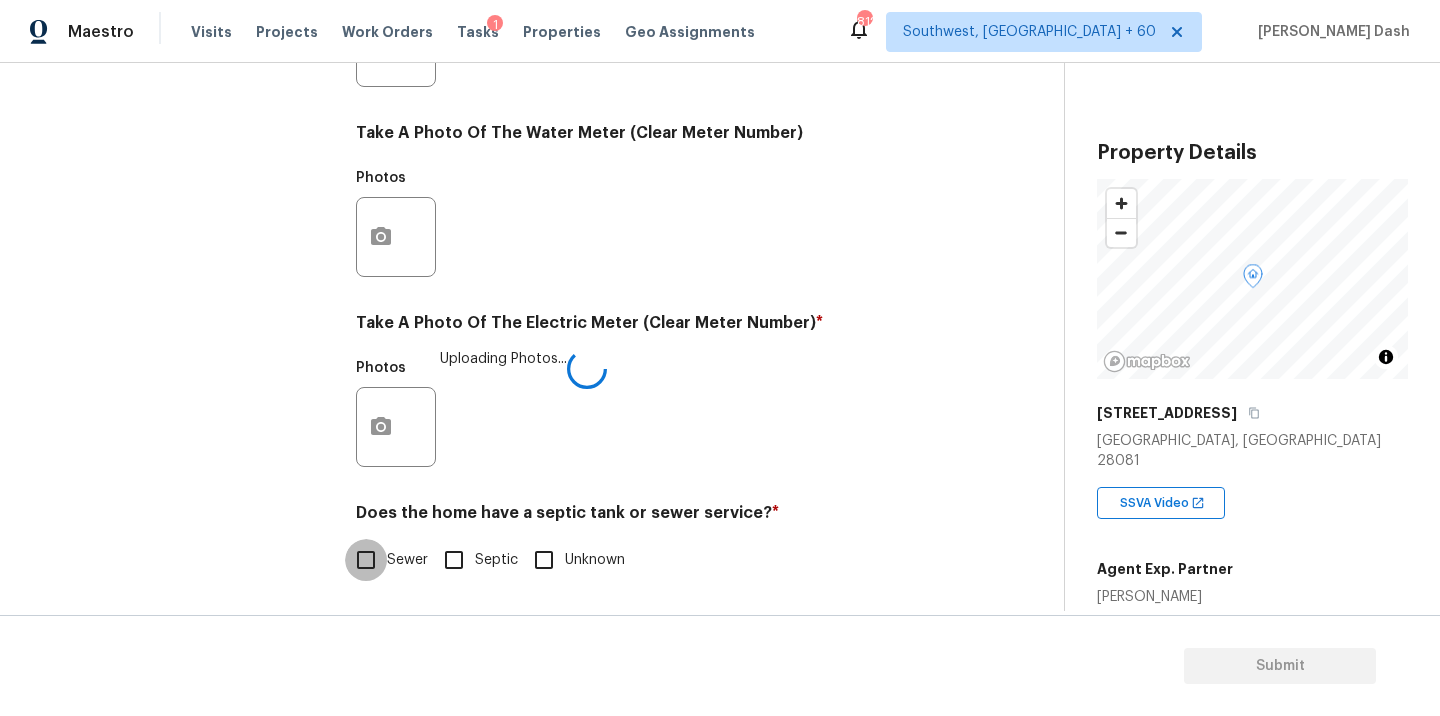 click on "Sewer" at bounding box center (366, 560) 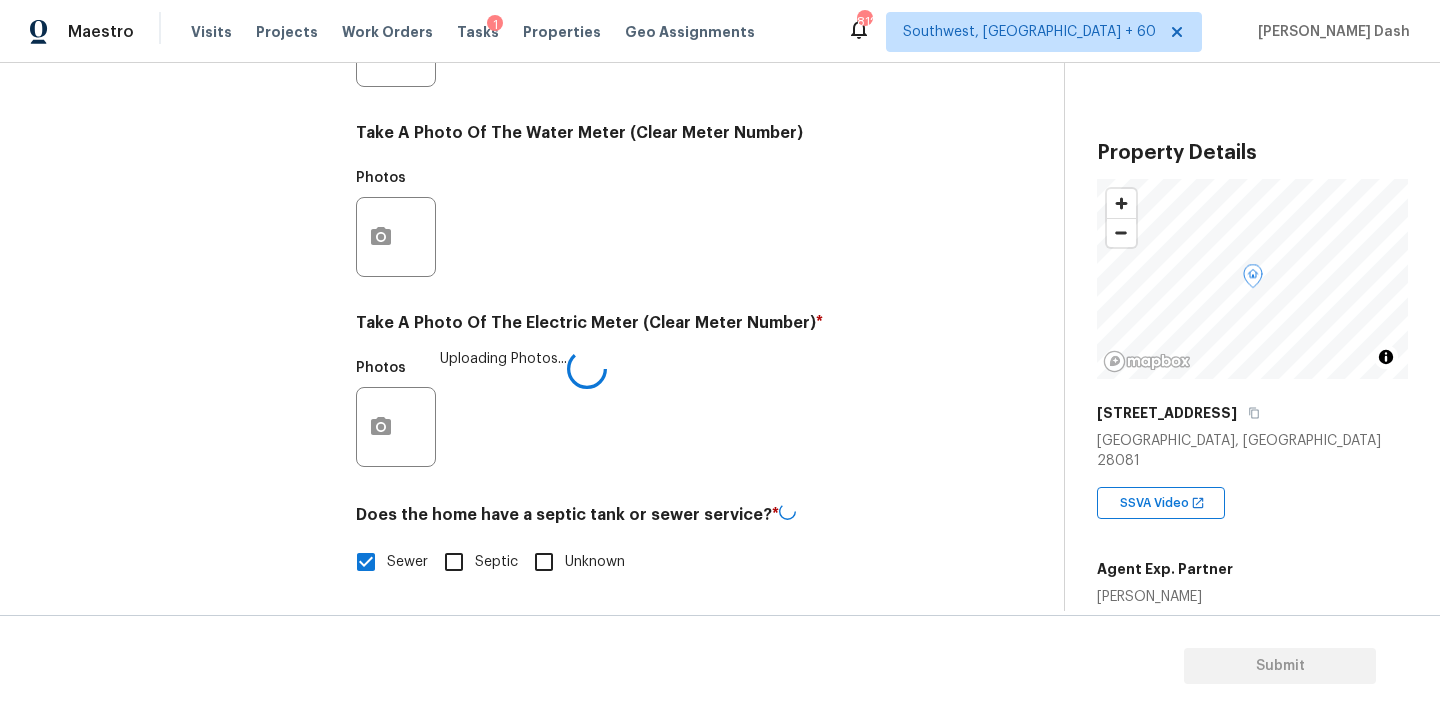 click on "Exterior Utilities 1 HVAC 2 Verification 4 Plumbing 1 Roof Gated Community 1 Pricing 5 Add Area" at bounding box center [182, 84] 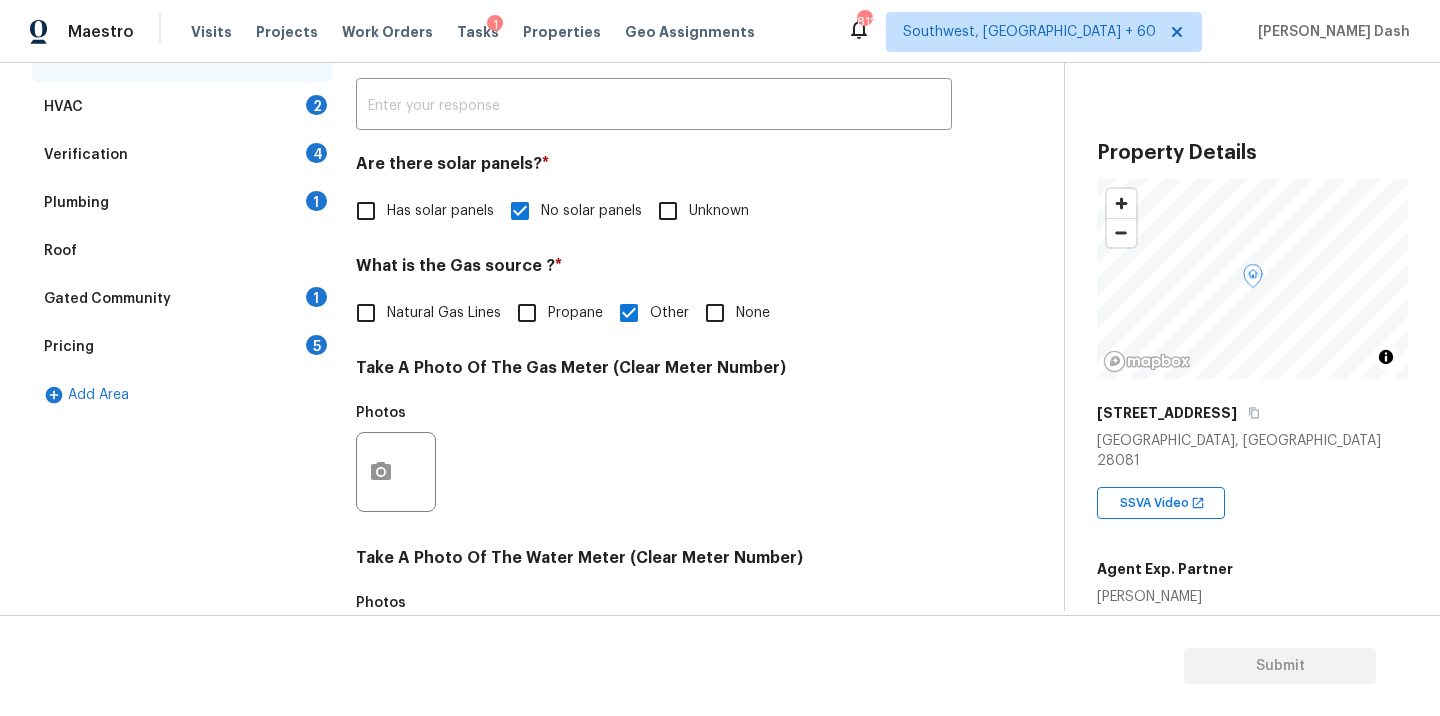 scroll, scrollTop: 93, scrollLeft: 0, axis: vertical 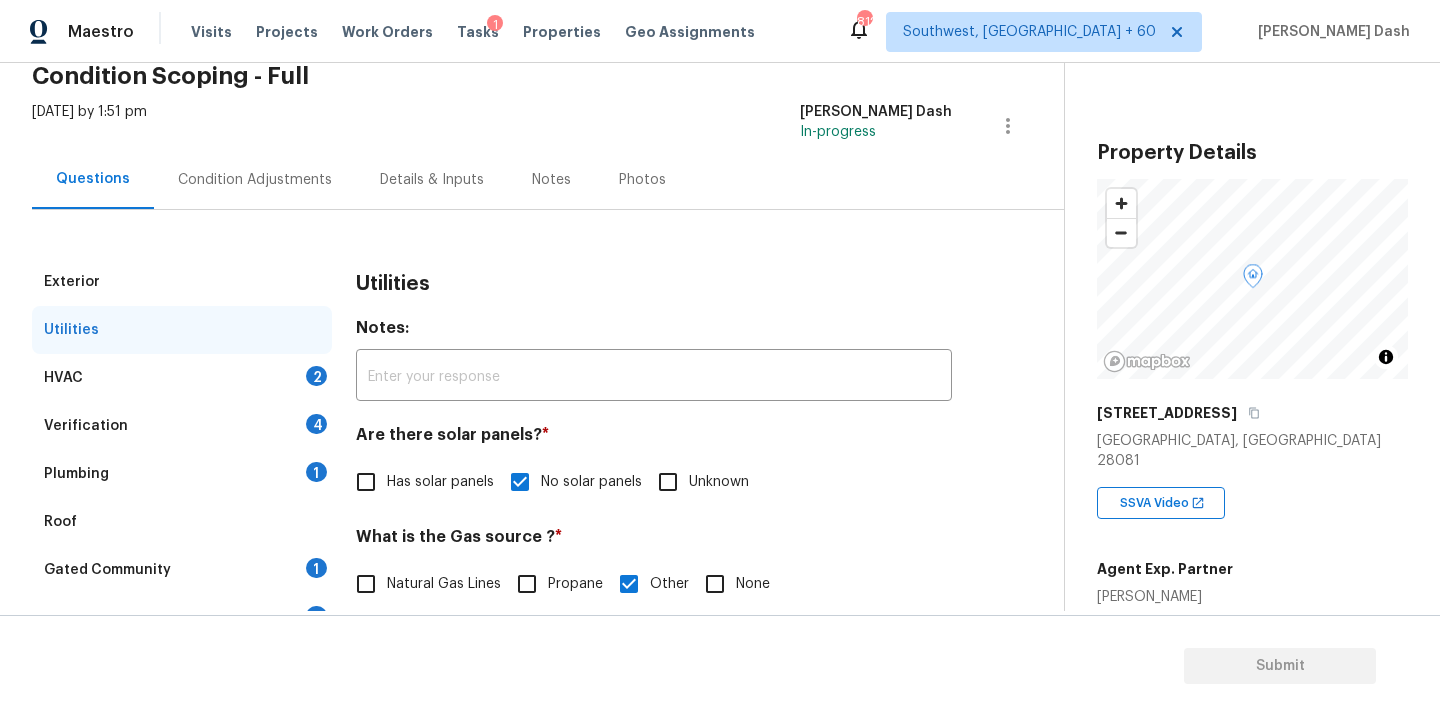 click on "HVAC 2" at bounding box center (182, 378) 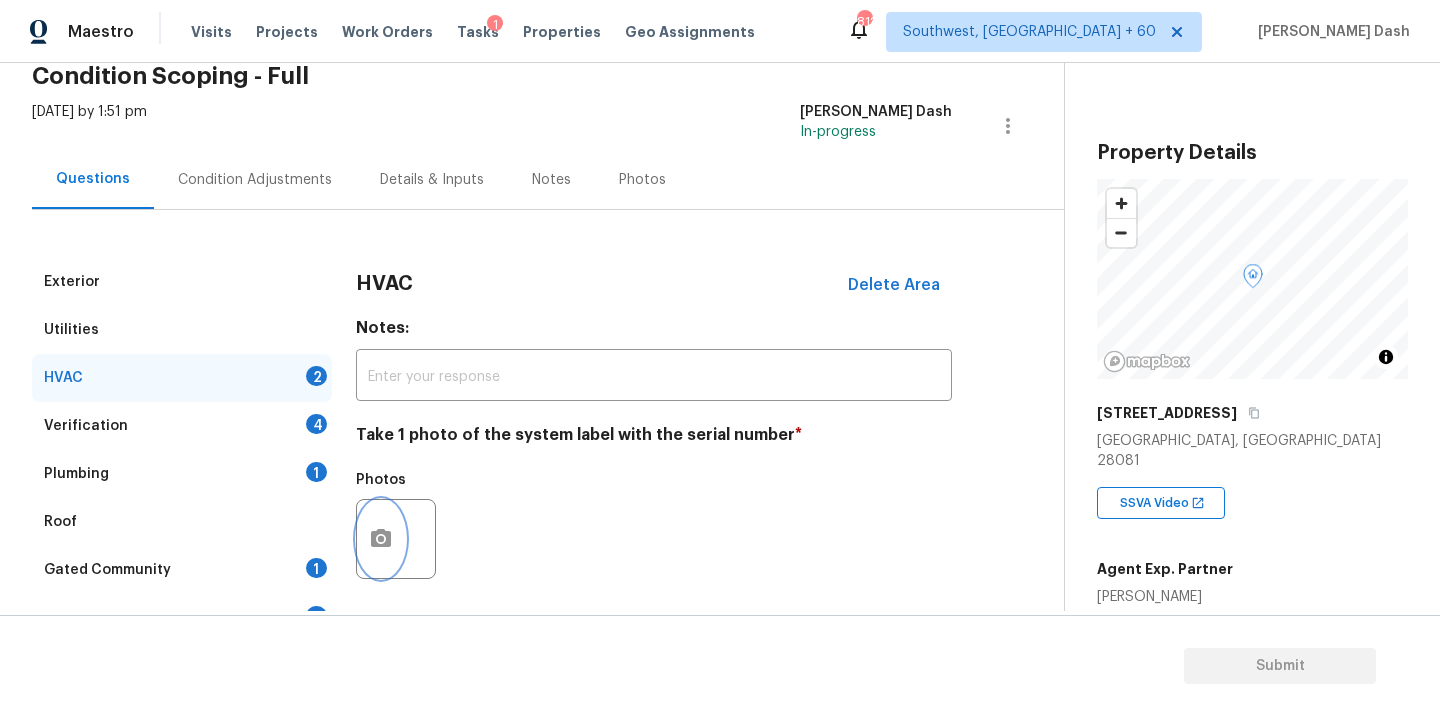 click 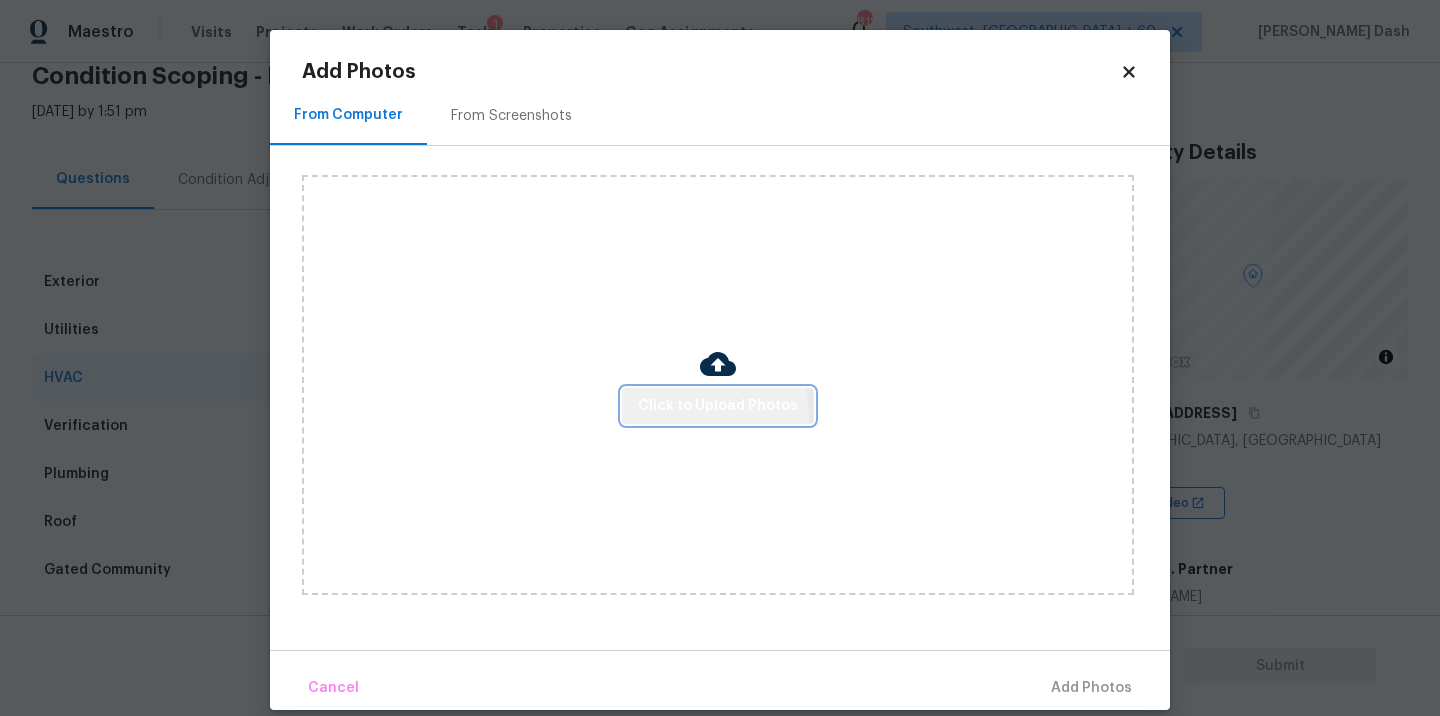 click on "Click to Upload Photos" at bounding box center [718, 406] 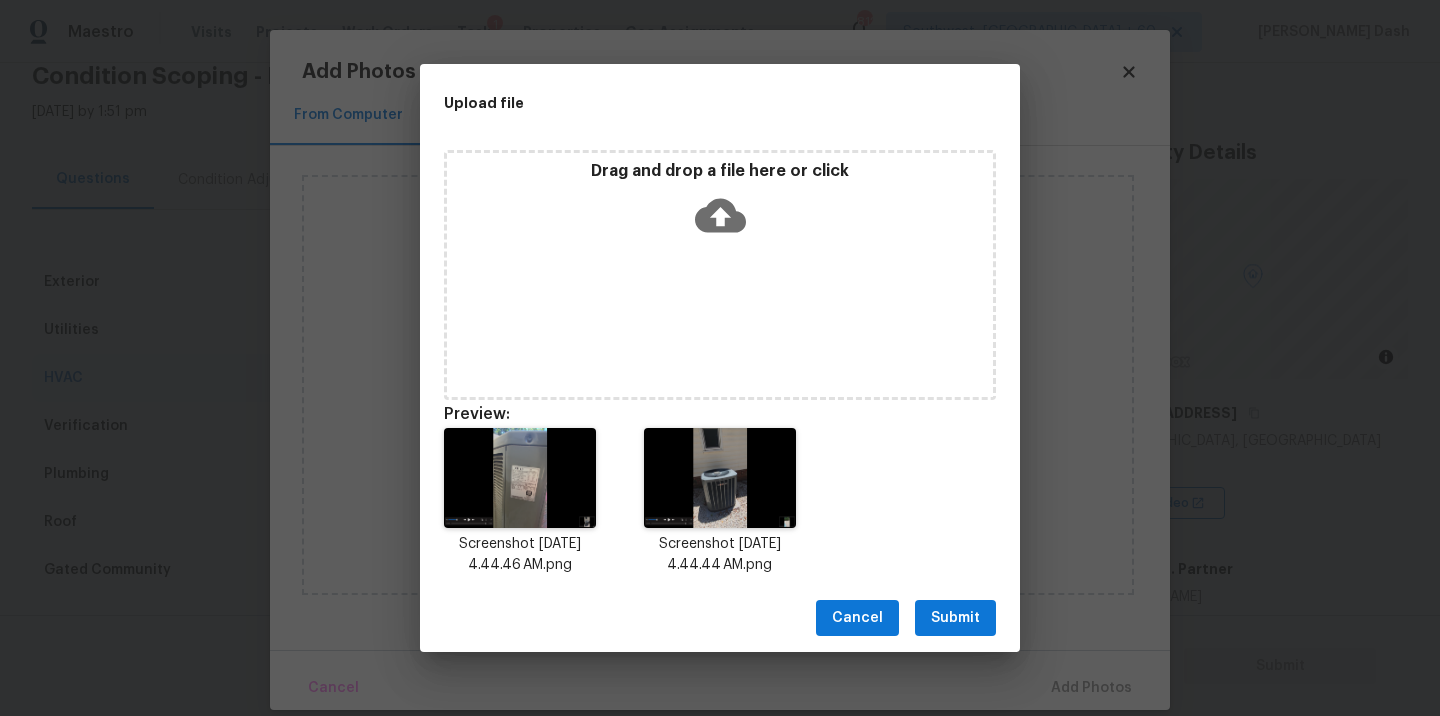 click on "Submit" at bounding box center (955, 618) 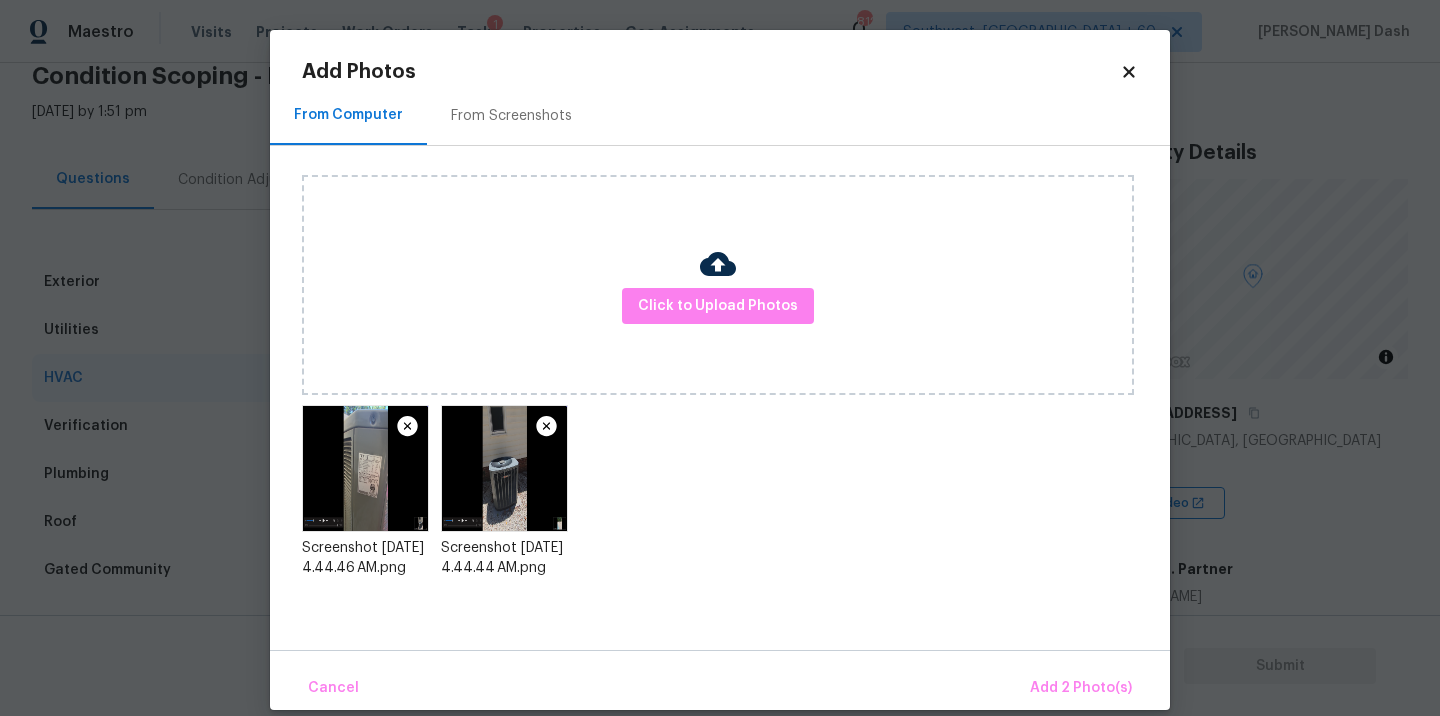 click on "Cancel Add 2 Photo(s)" at bounding box center [720, 680] 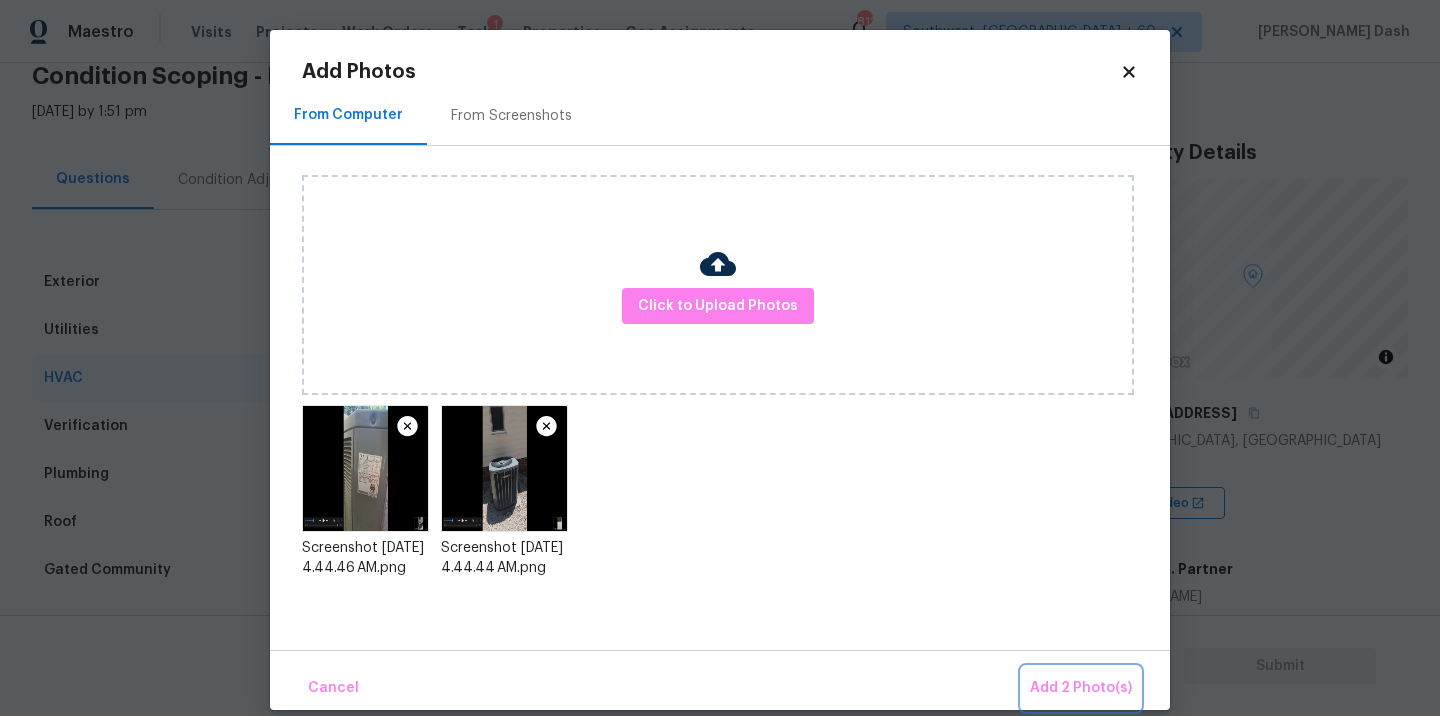 click on "Add 2 Photo(s)" at bounding box center (1081, 688) 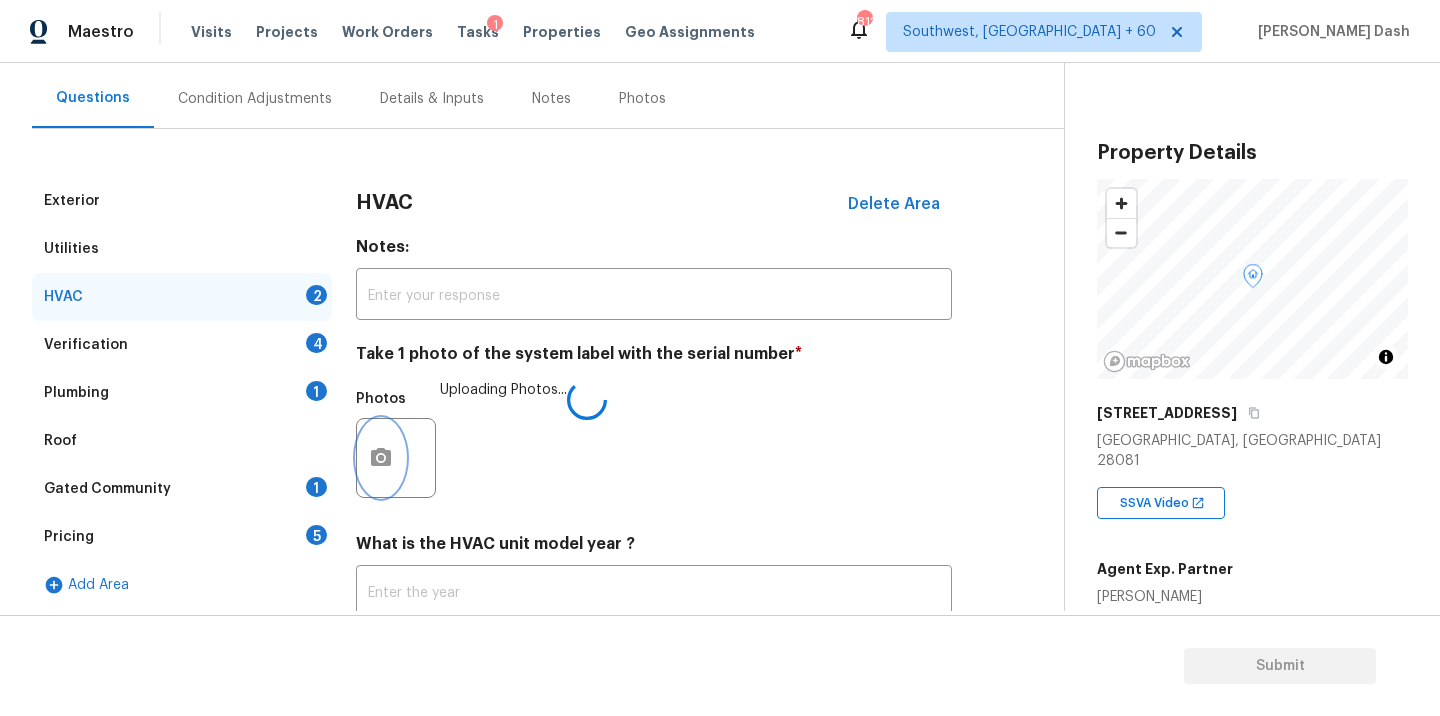 scroll, scrollTop: 313, scrollLeft: 0, axis: vertical 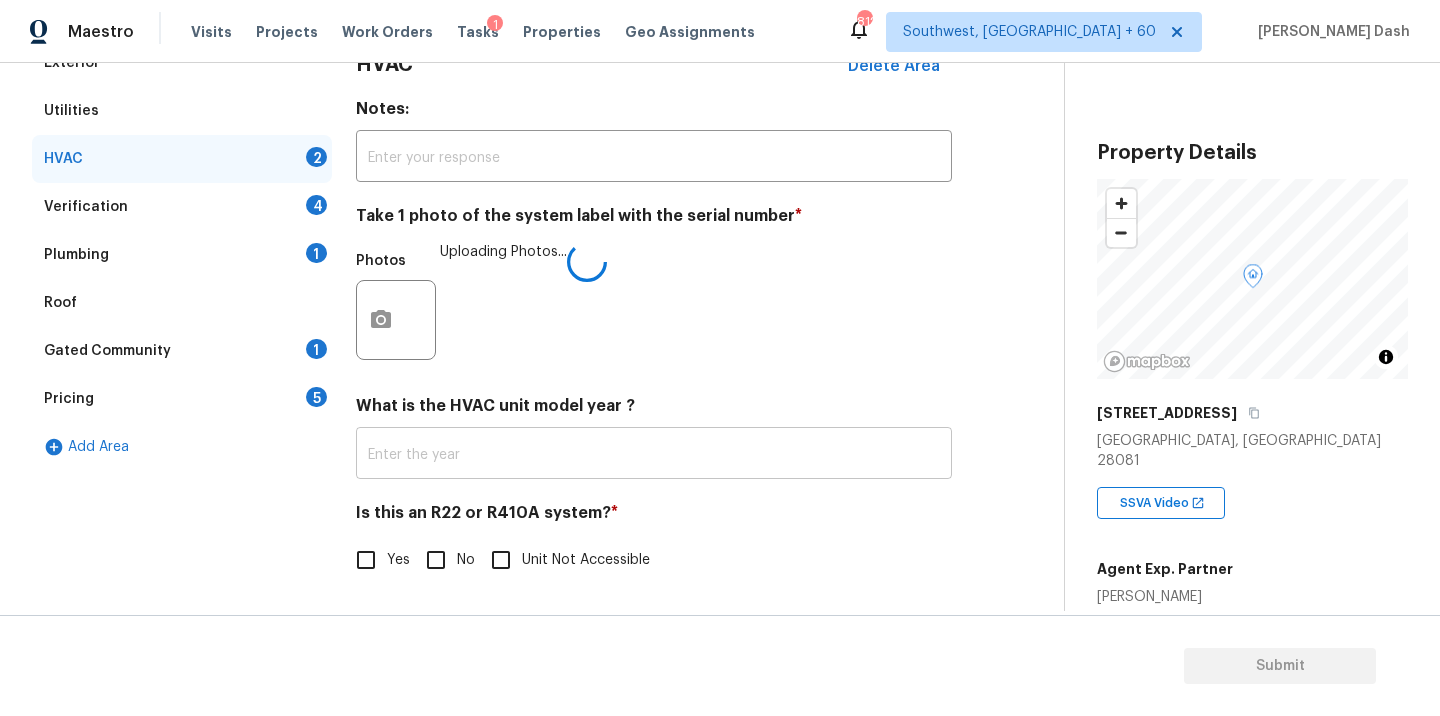 click at bounding box center (654, 455) 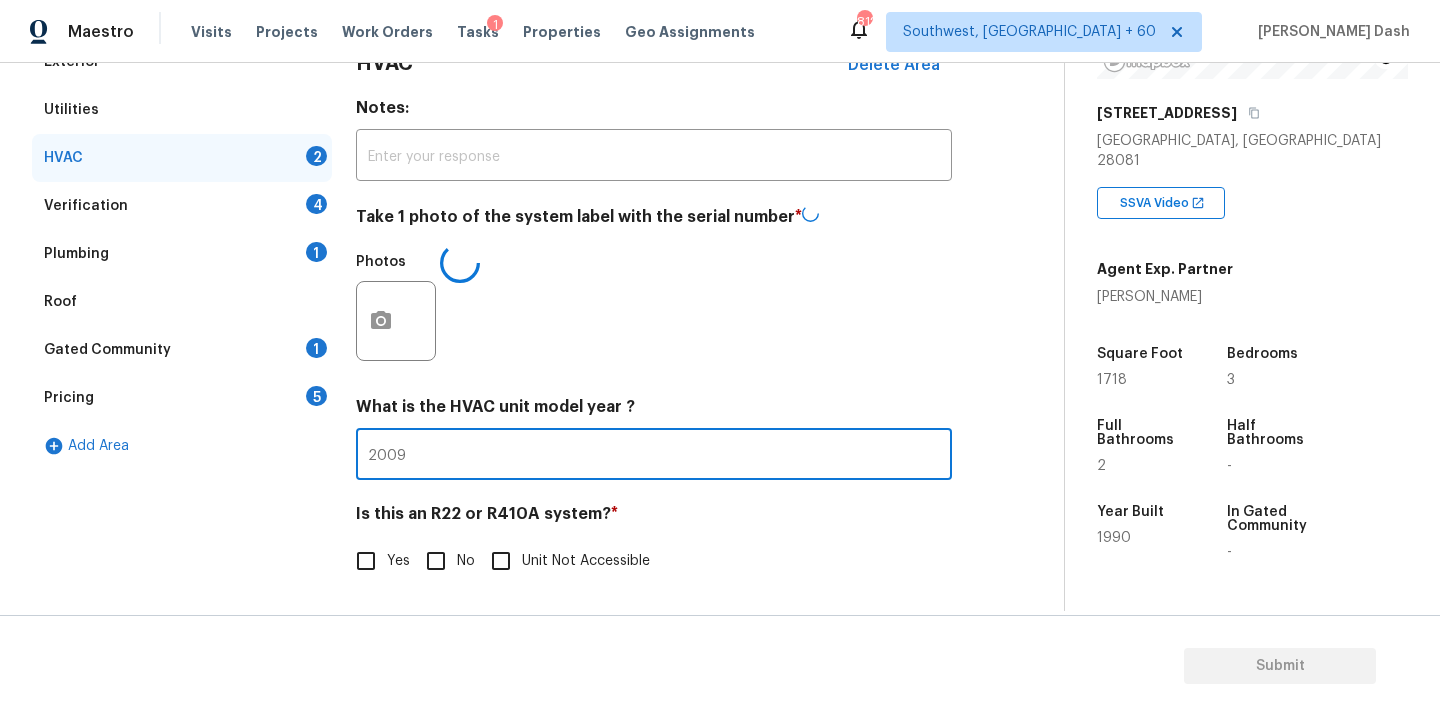 scroll, scrollTop: 304, scrollLeft: 0, axis: vertical 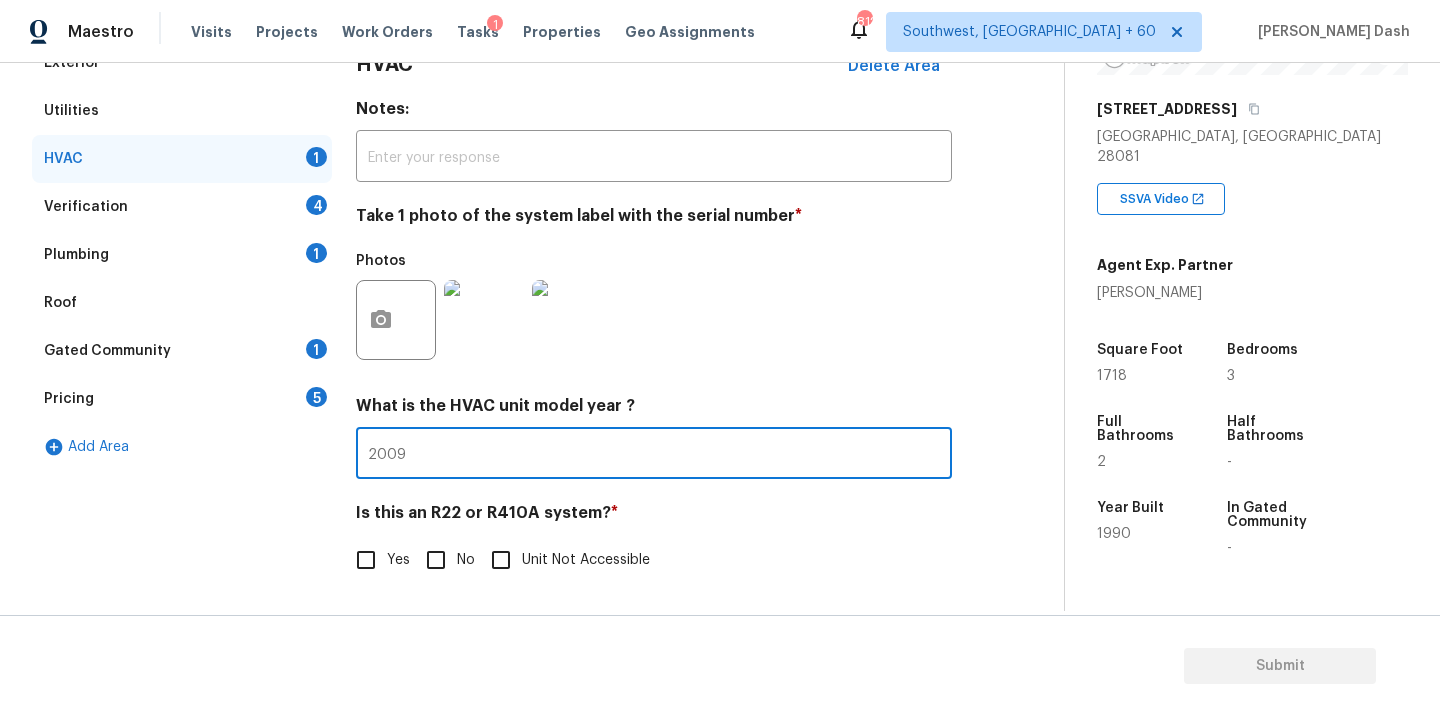 type on "2009" 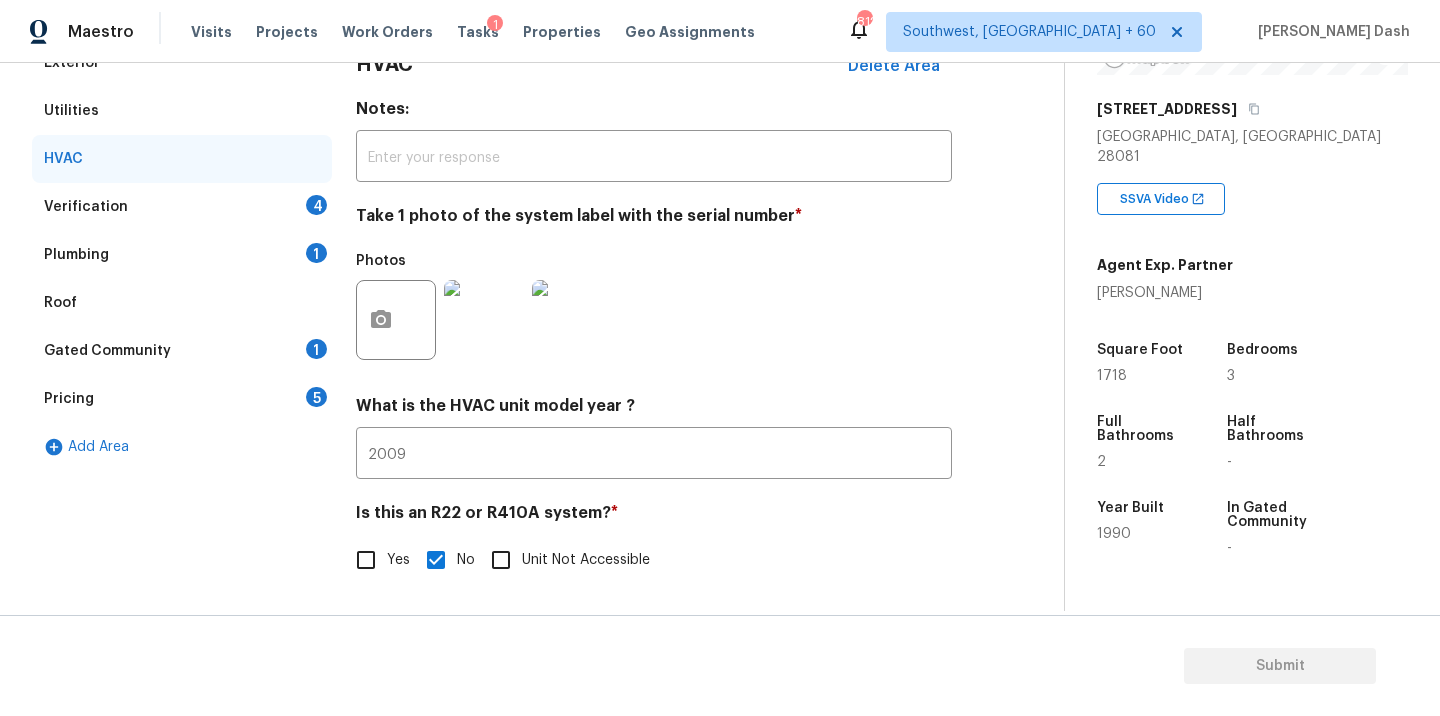 click on "Verification 4" at bounding box center (182, 207) 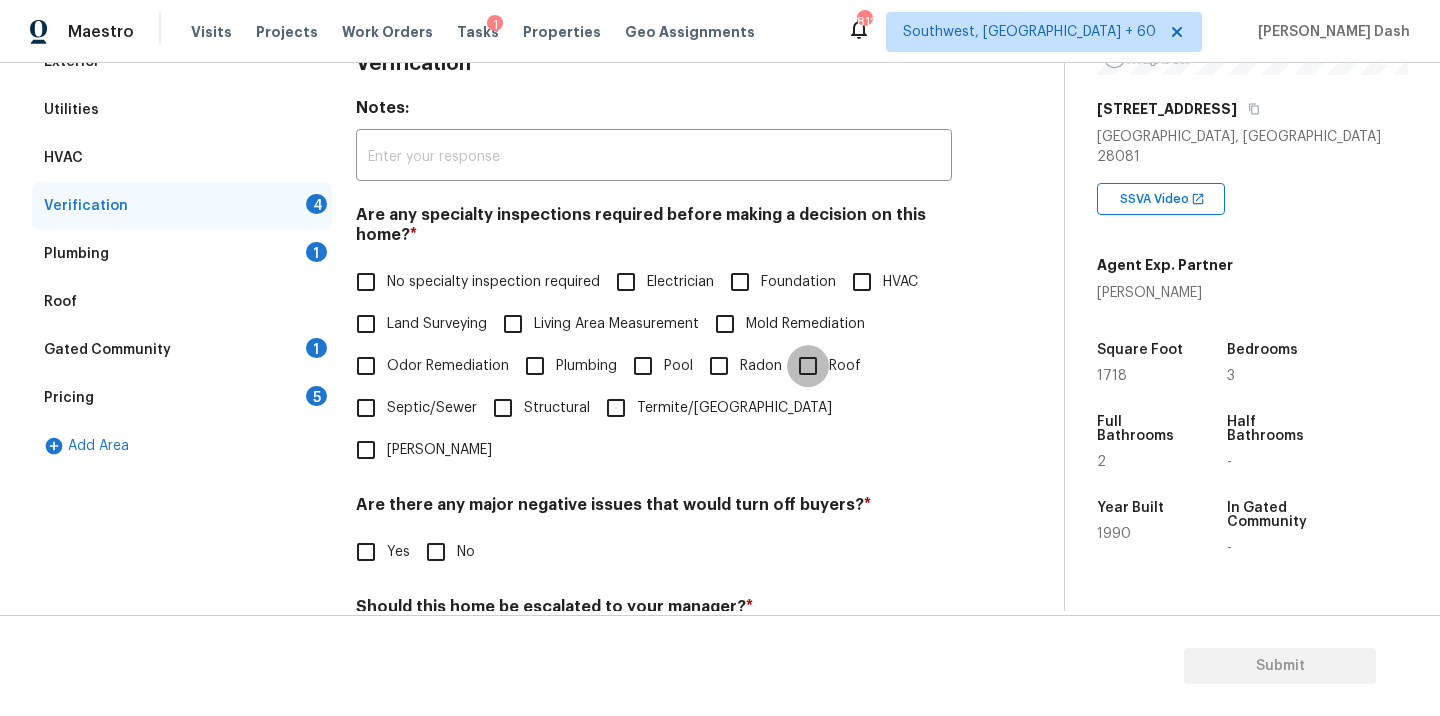 click on "Roof" at bounding box center (808, 366) 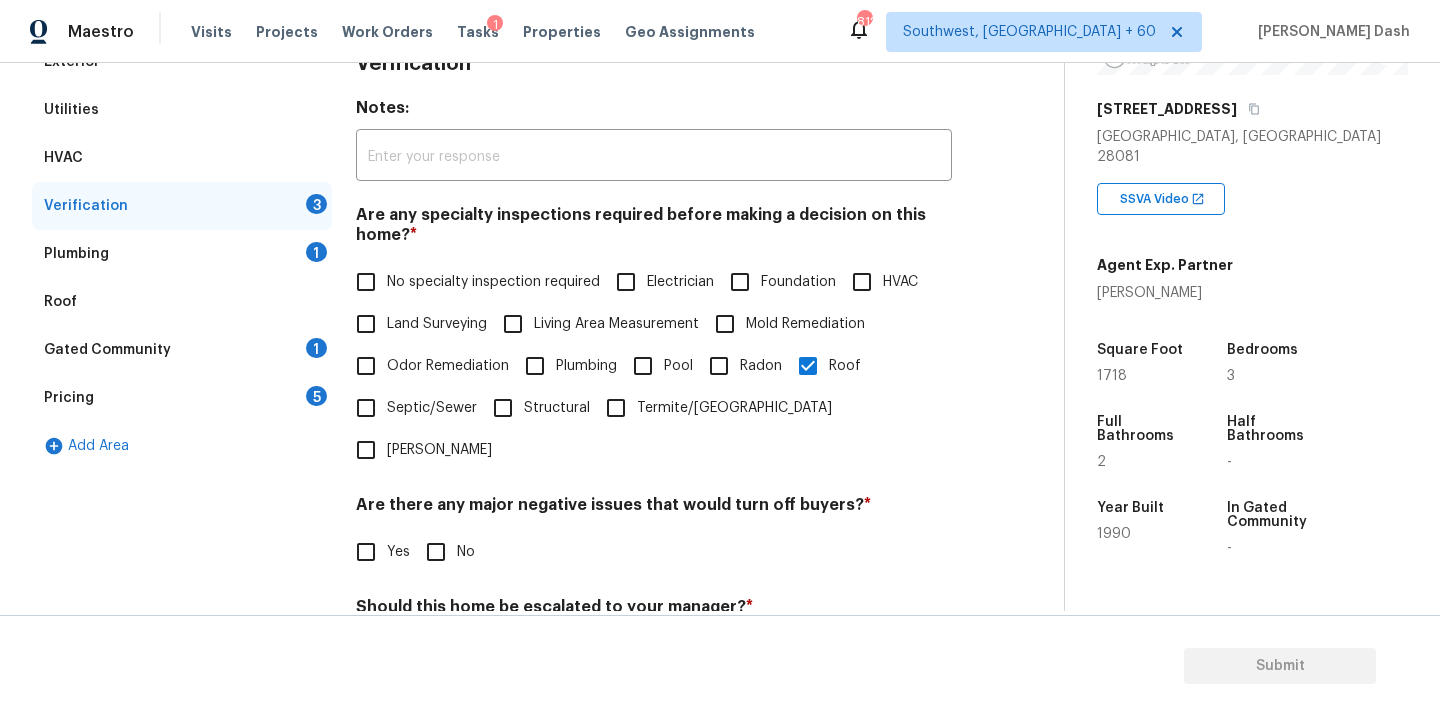 scroll, scrollTop: 354, scrollLeft: 0, axis: vertical 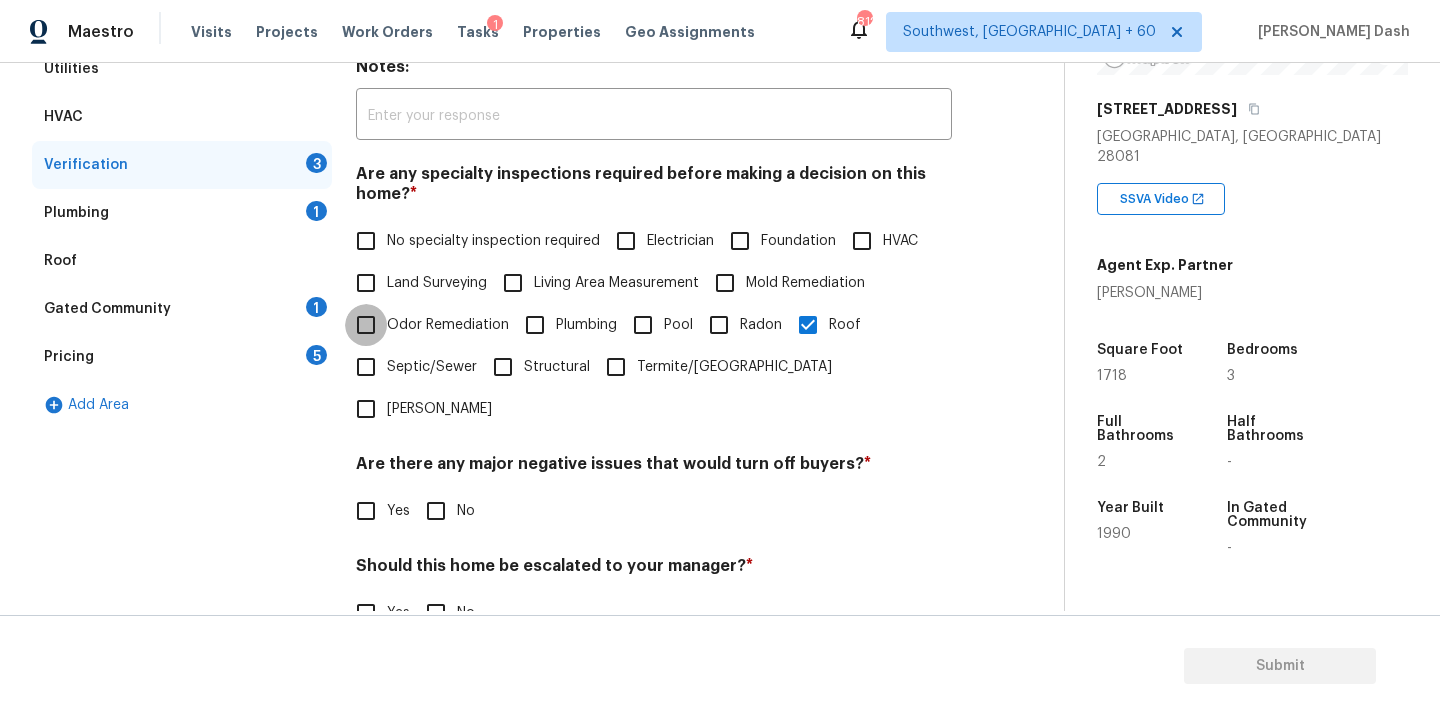 click on "Odor Remediation" at bounding box center (366, 325) 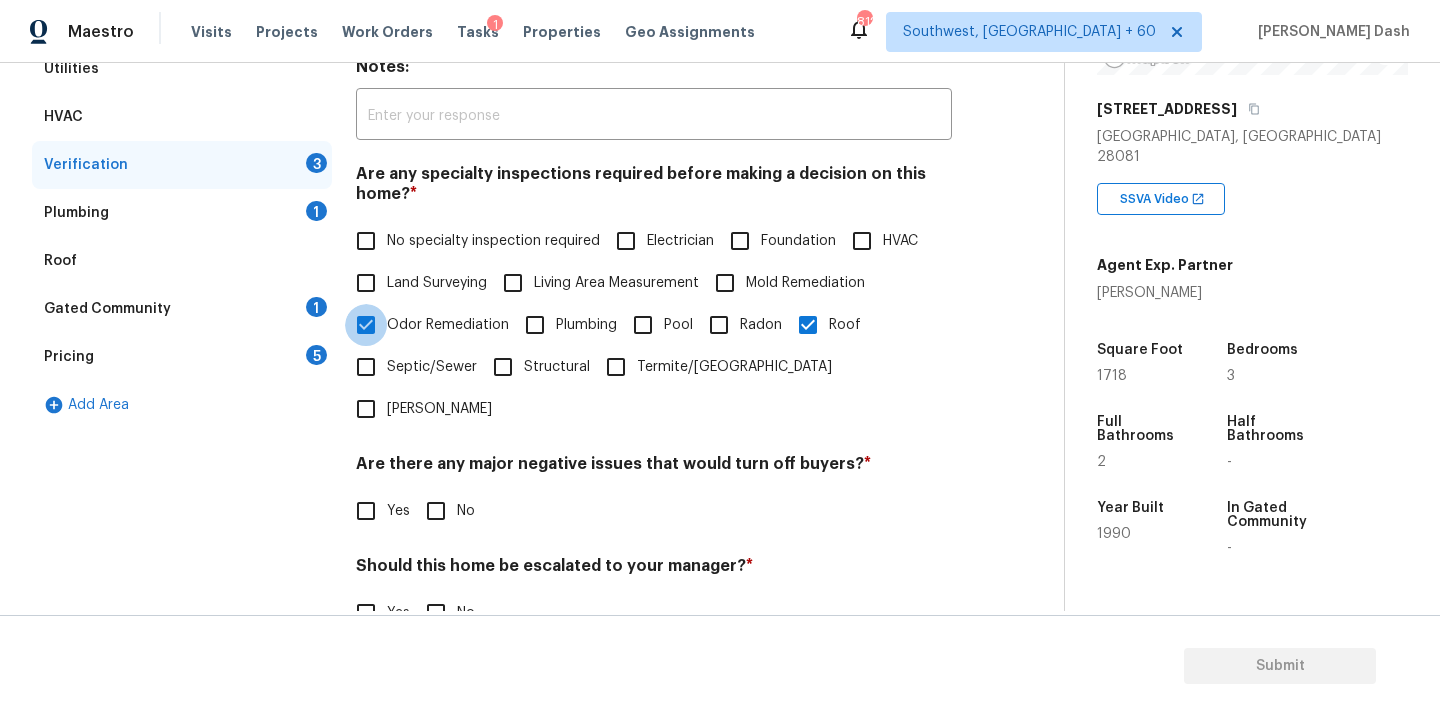 click on "Odor Remediation" at bounding box center [366, 325] 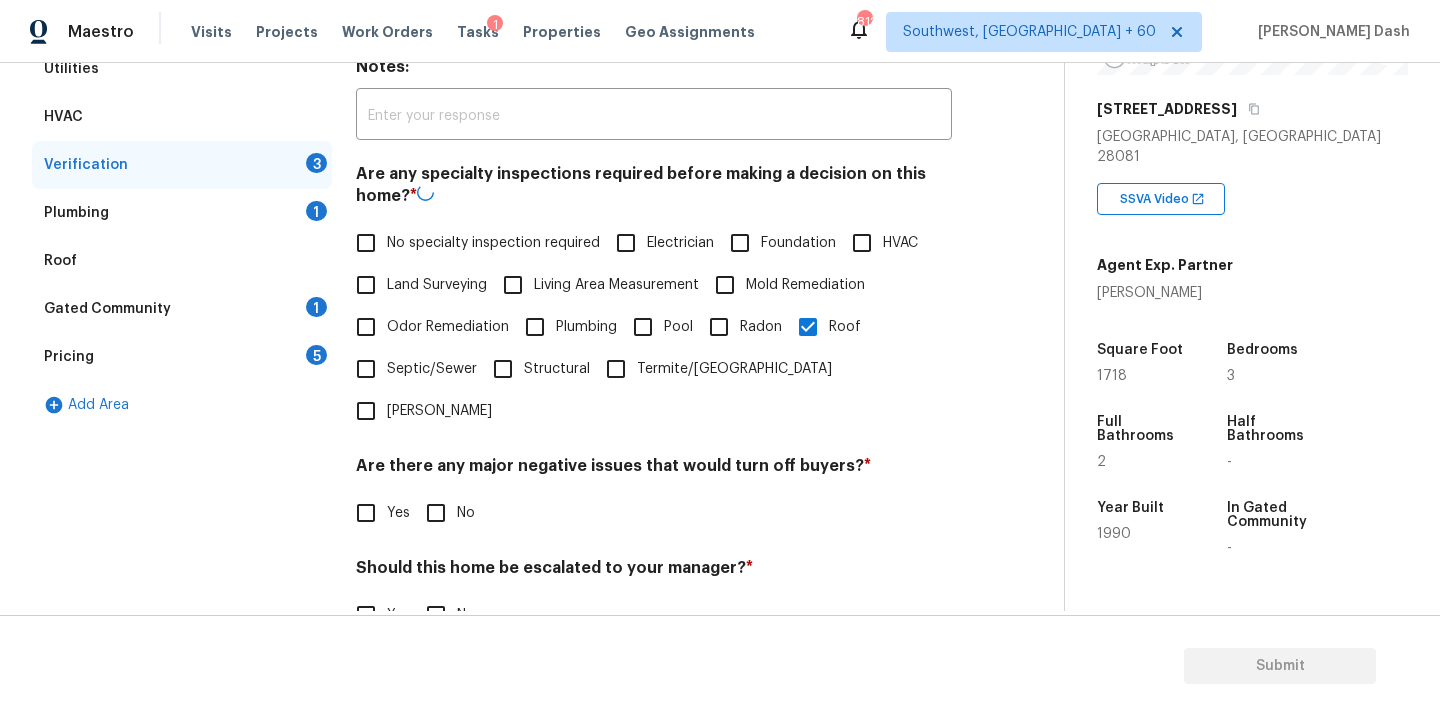 click on "Odor Remediation" at bounding box center [366, 327] 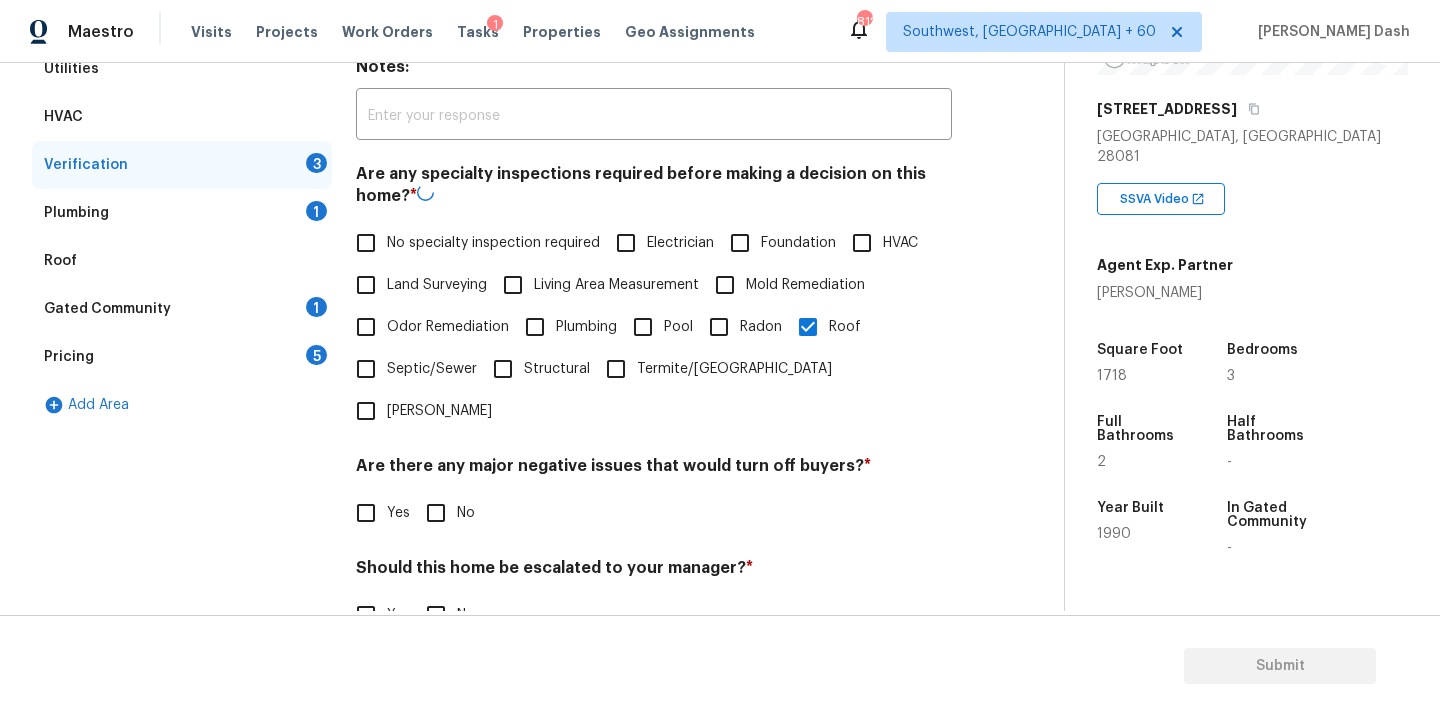 checkbox on "true" 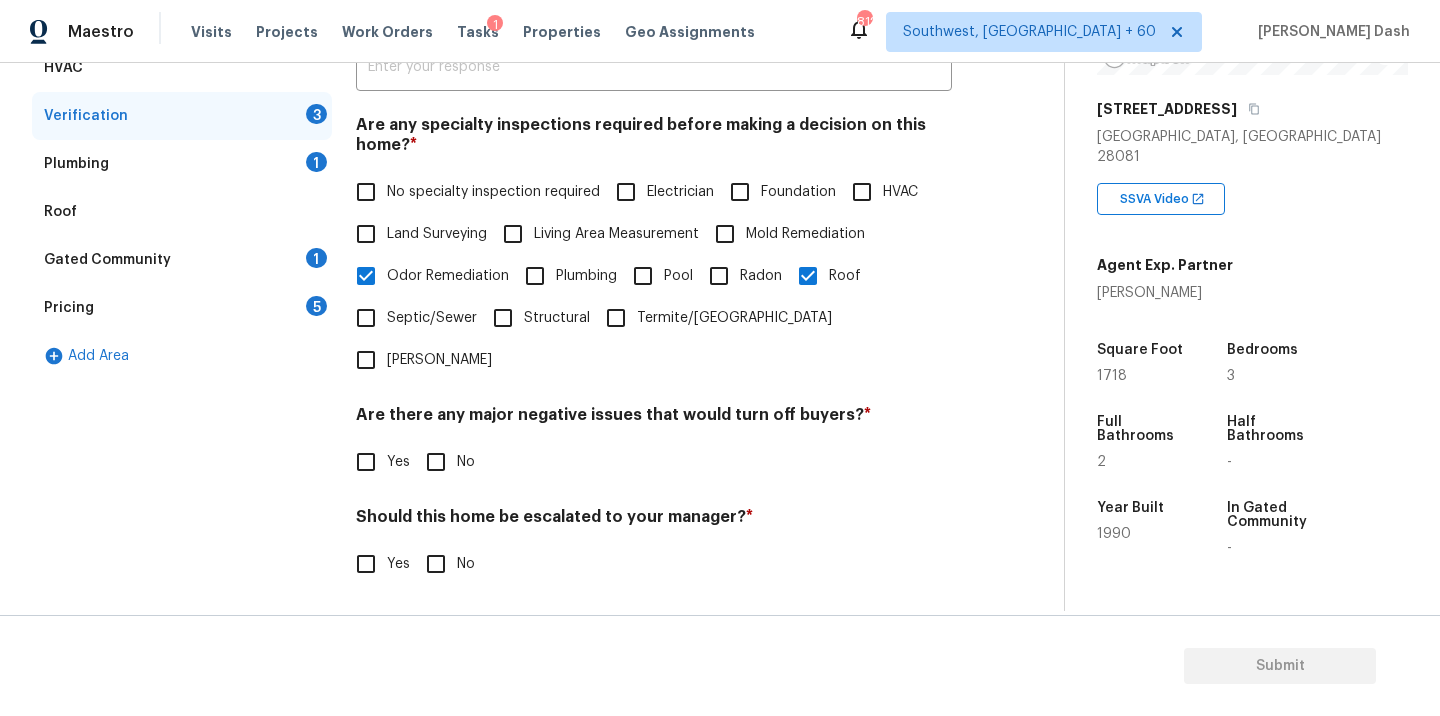 scroll, scrollTop: 404, scrollLeft: 0, axis: vertical 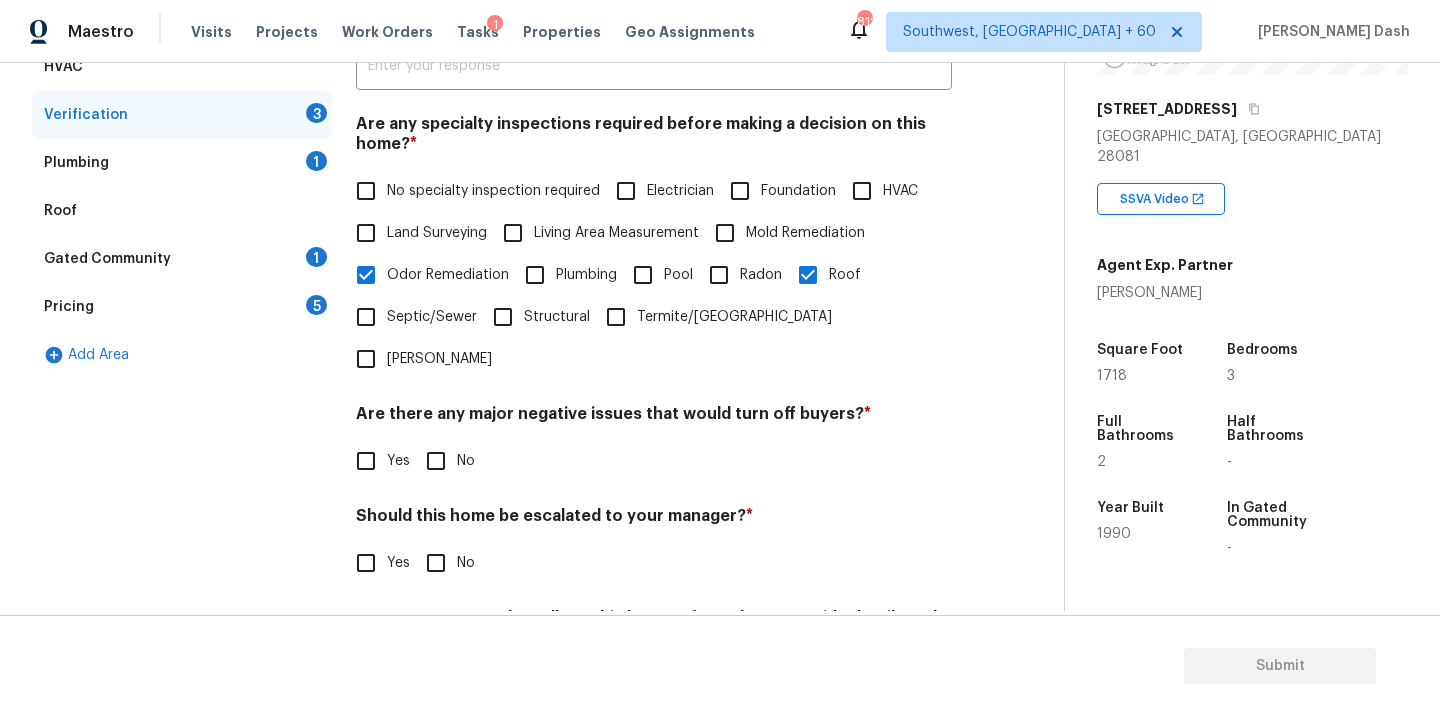 click on "Pool" at bounding box center (643, 275) 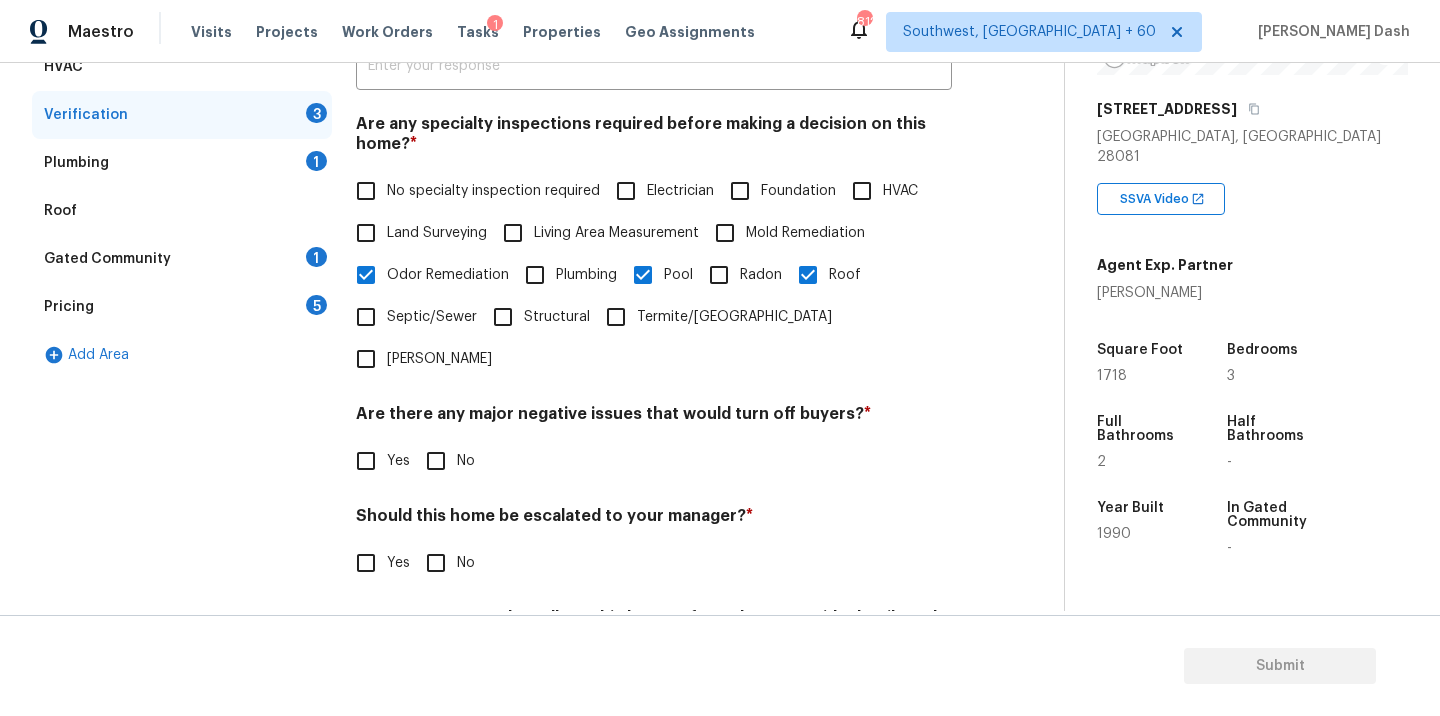 click on "No" at bounding box center (436, 461) 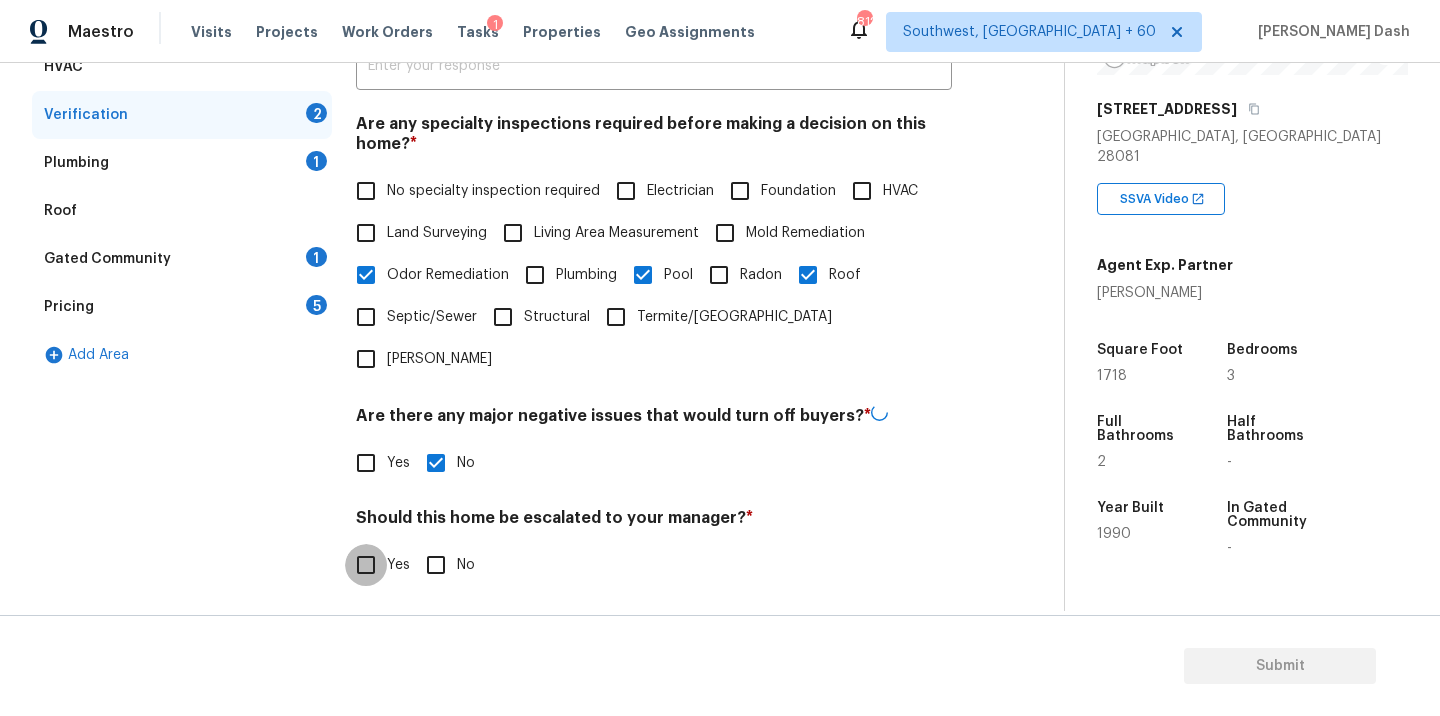 click on "Yes" at bounding box center (366, 565) 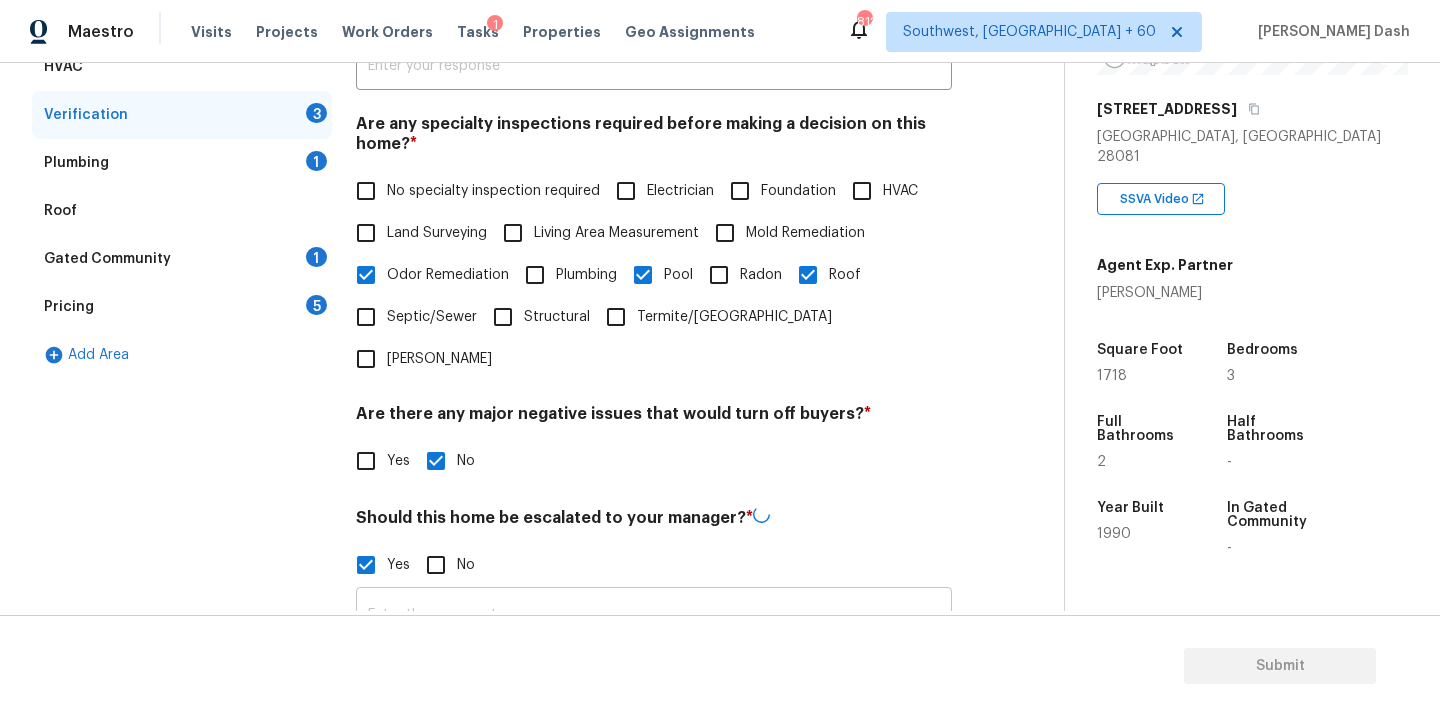 click at bounding box center [654, 615] 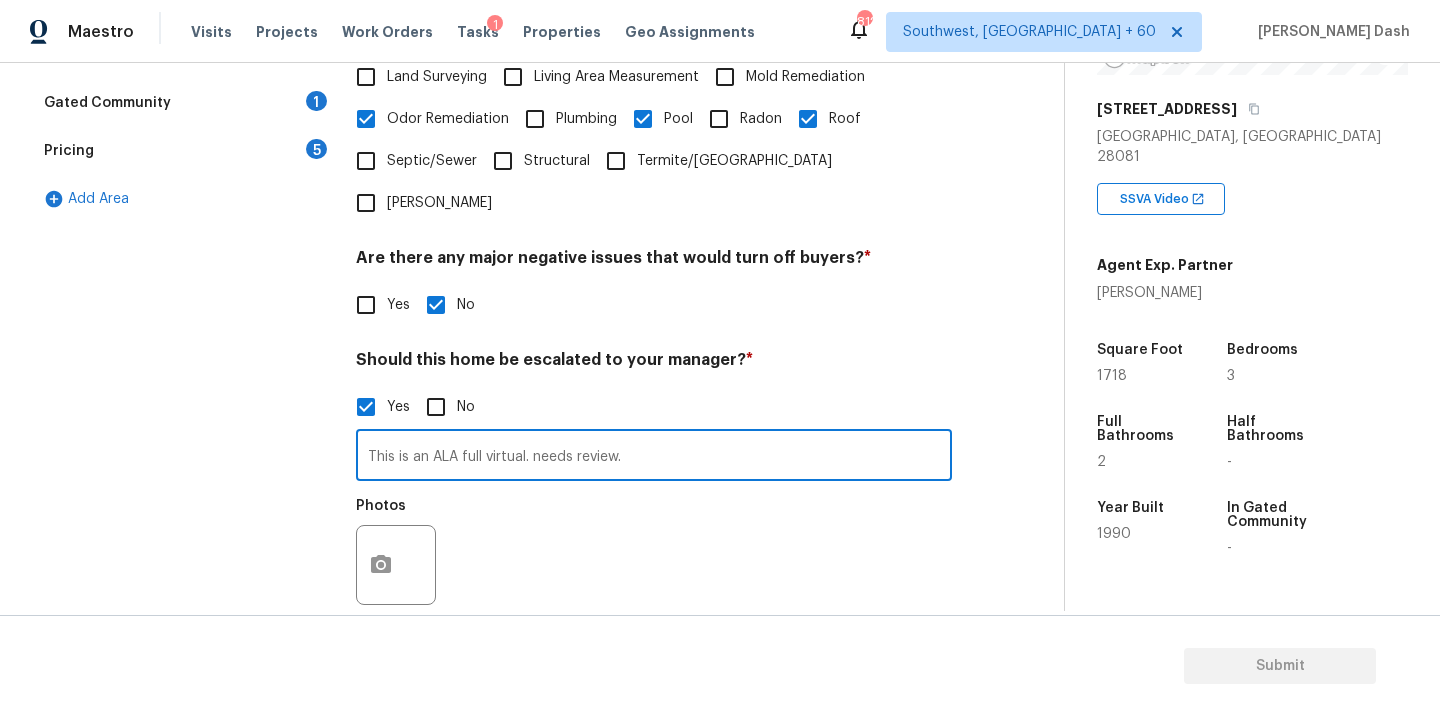 scroll, scrollTop: 572, scrollLeft: 0, axis: vertical 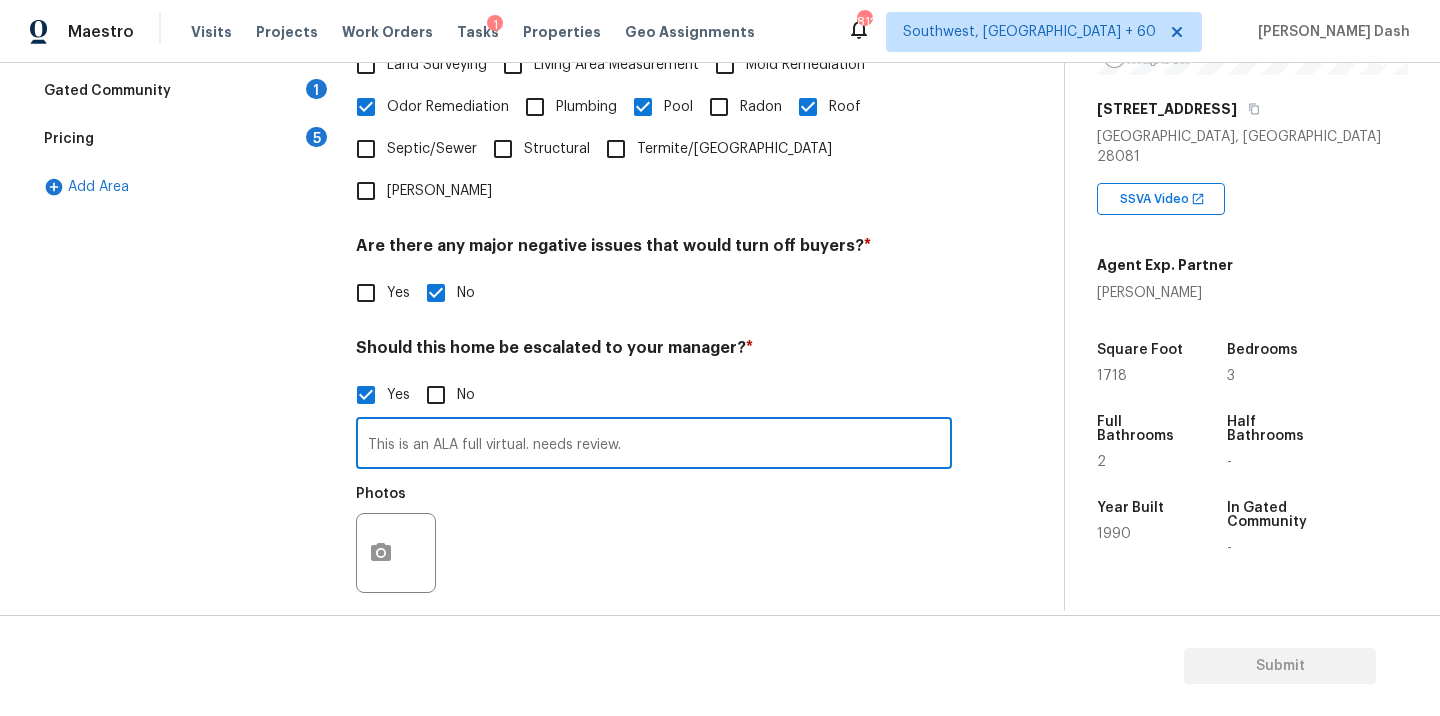 click on "This is an ALA full virtual. needs review." at bounding box center [654, 445] 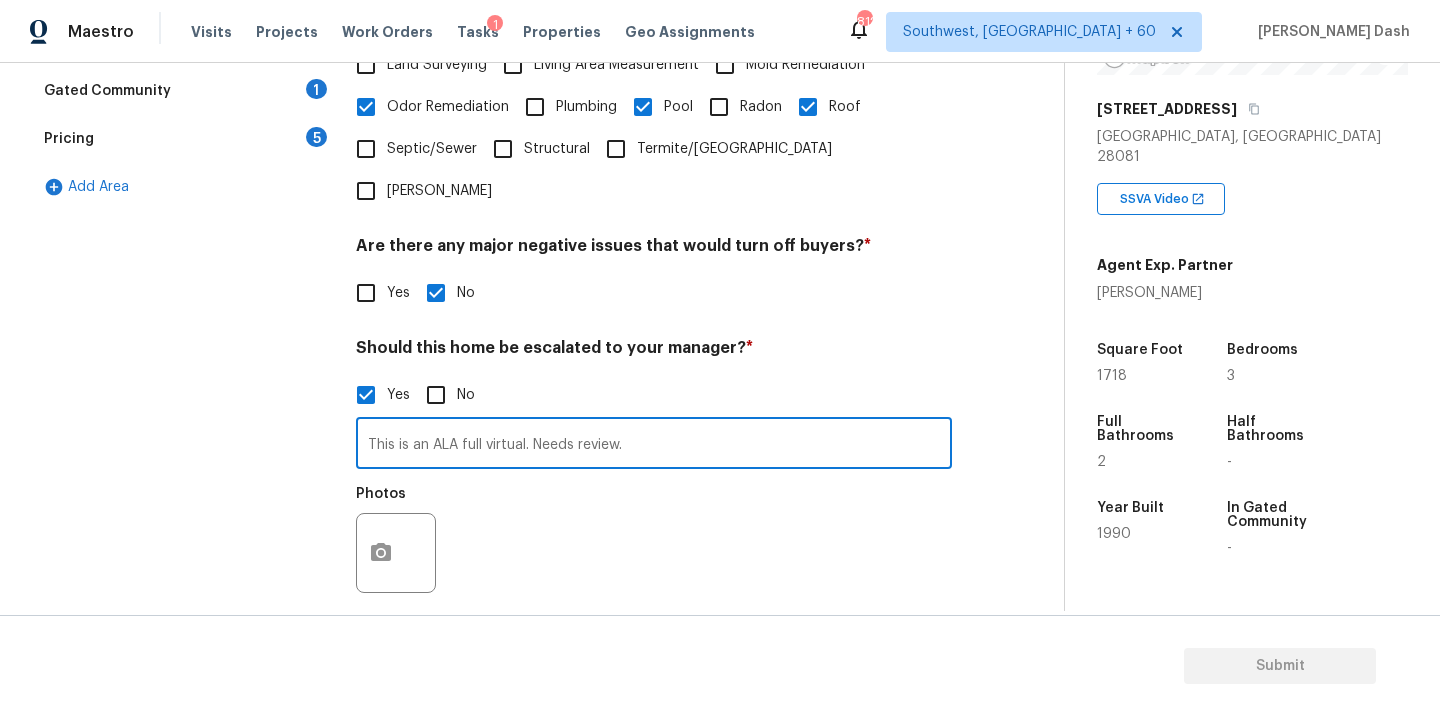 click on "This is an ALA full virtual. Needs review." at bounding box center [654, 445] 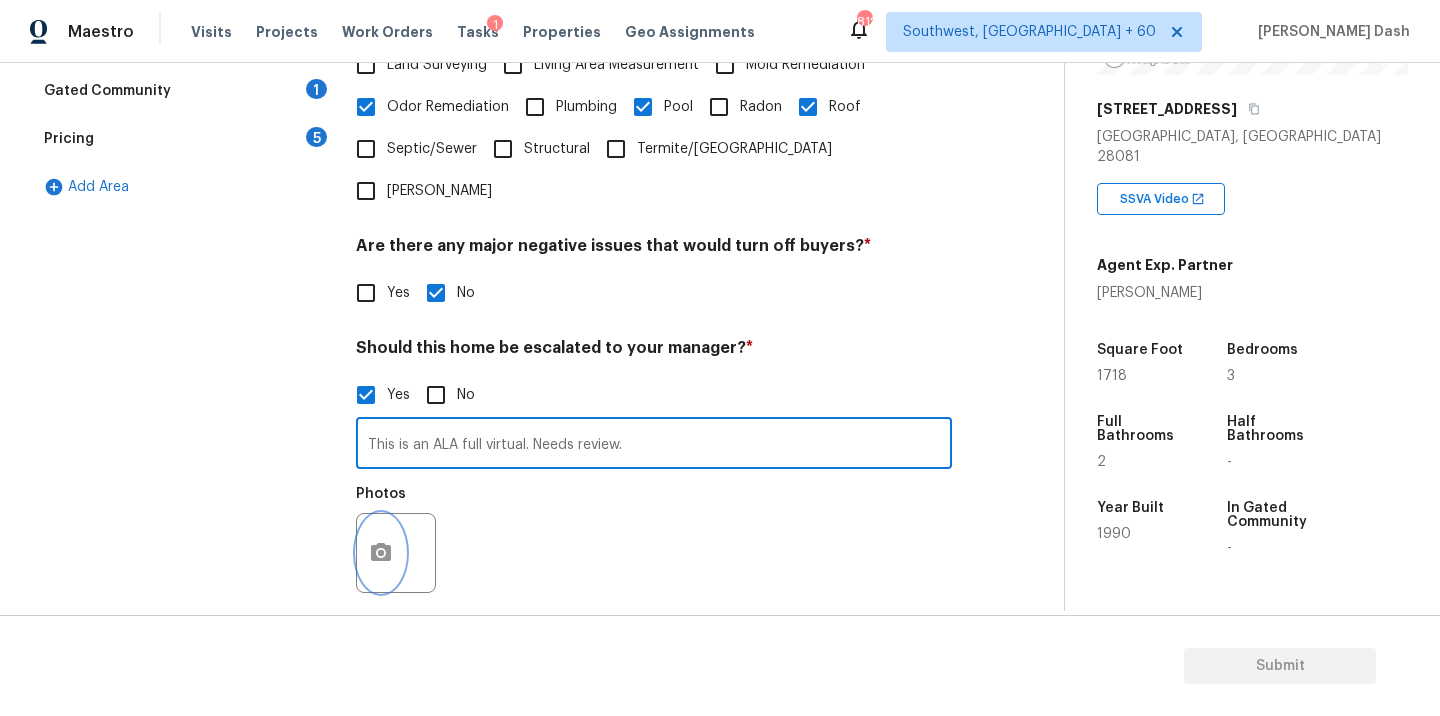 click at bounding box center (381, 553) 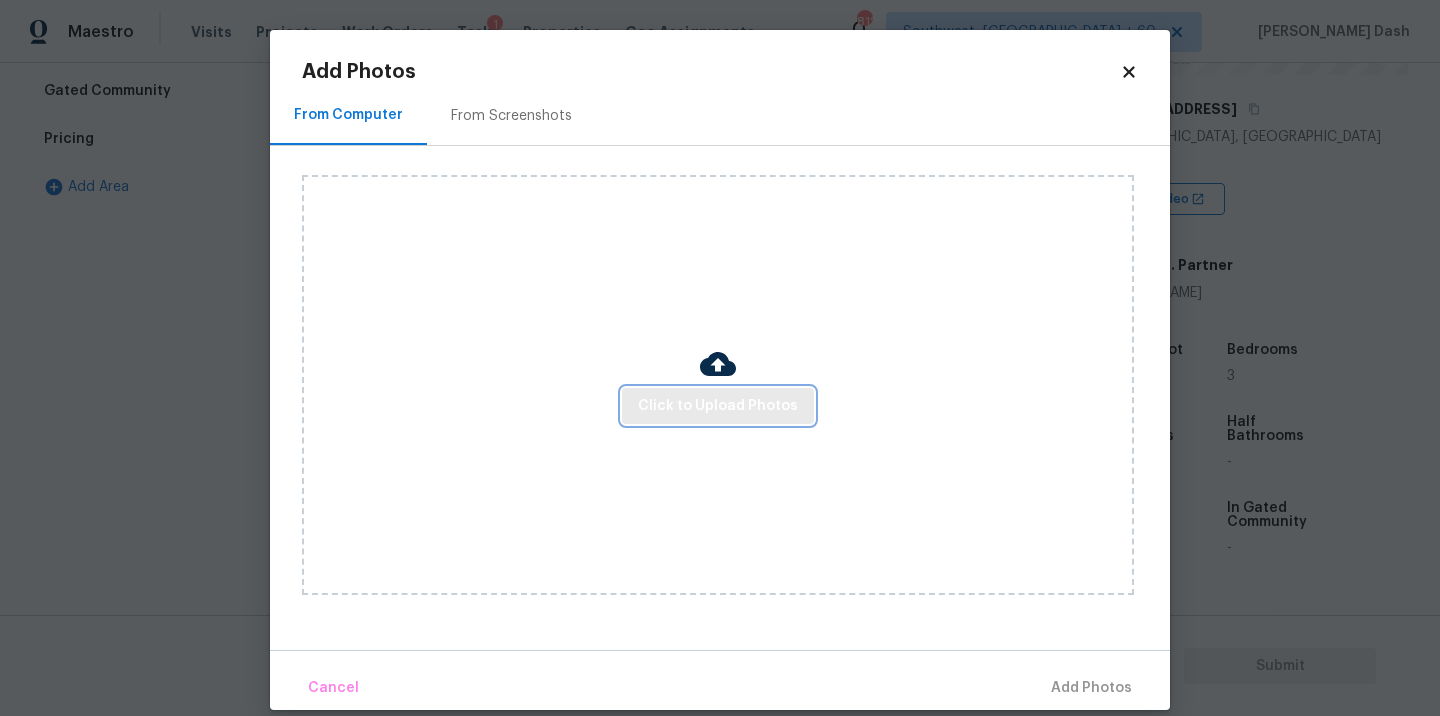click on "Click to Upload Photos" at bounding box center (718, 406) 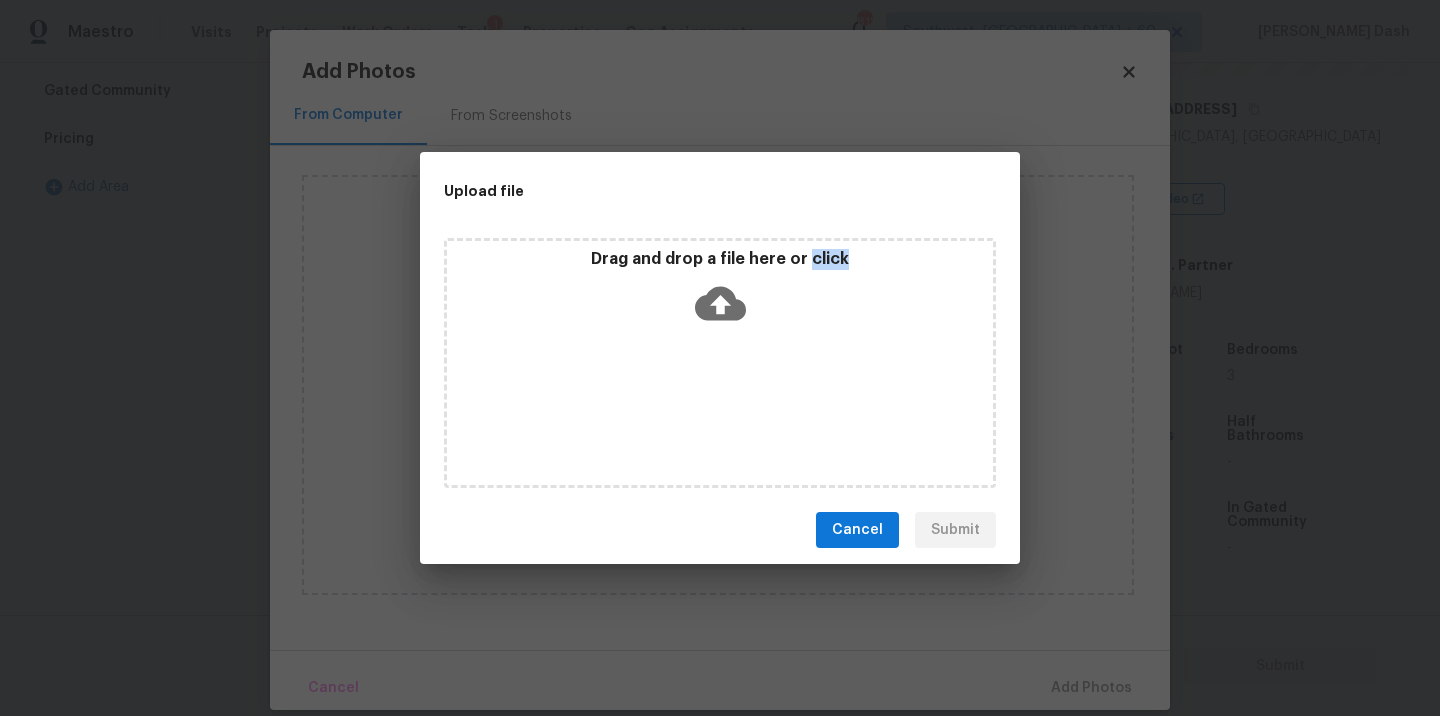 click on "Drag and drop a file here or click" at bounding box center [720, 363] 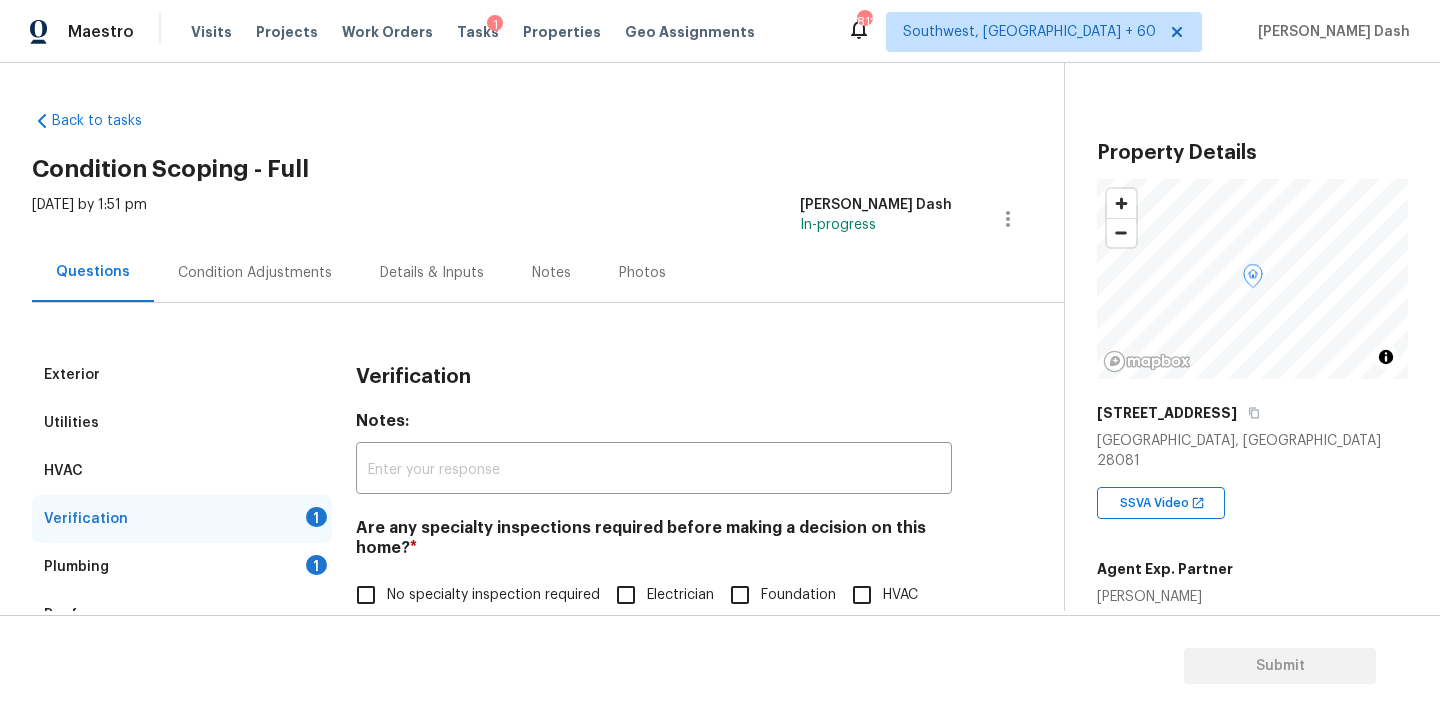 scroll, scrollTop: 0, scrollLeft: 0, axis: both 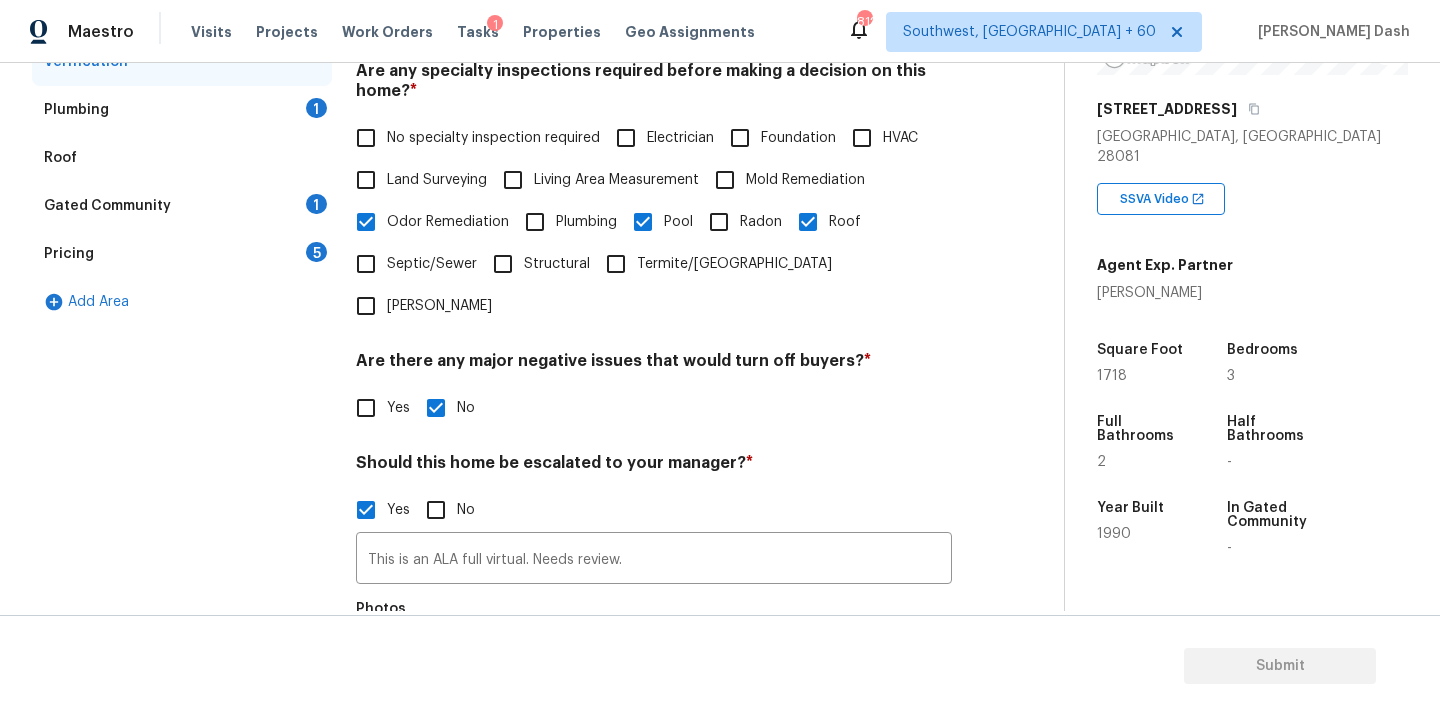 click on "Plumbing 1" at bounding box center [182, 110] 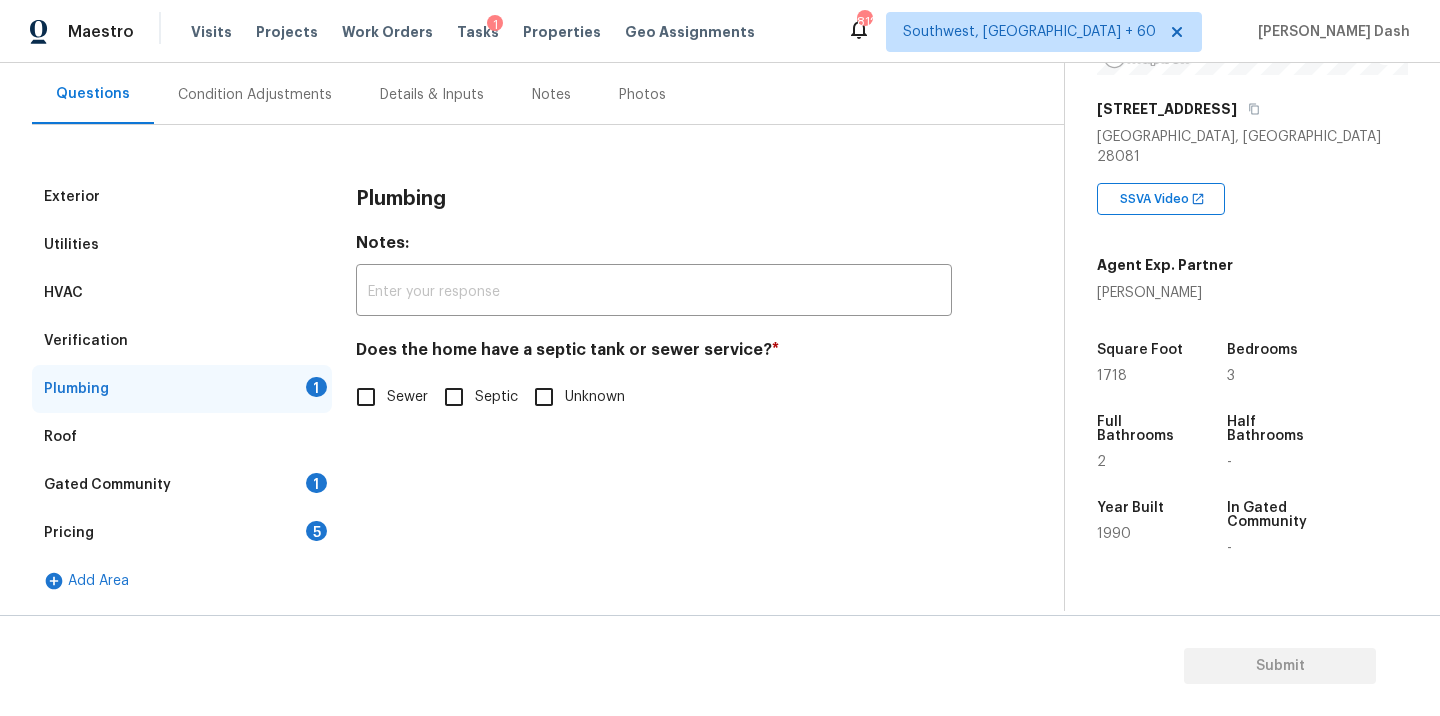 click on "Sewer" at bounding box center (366, 397) 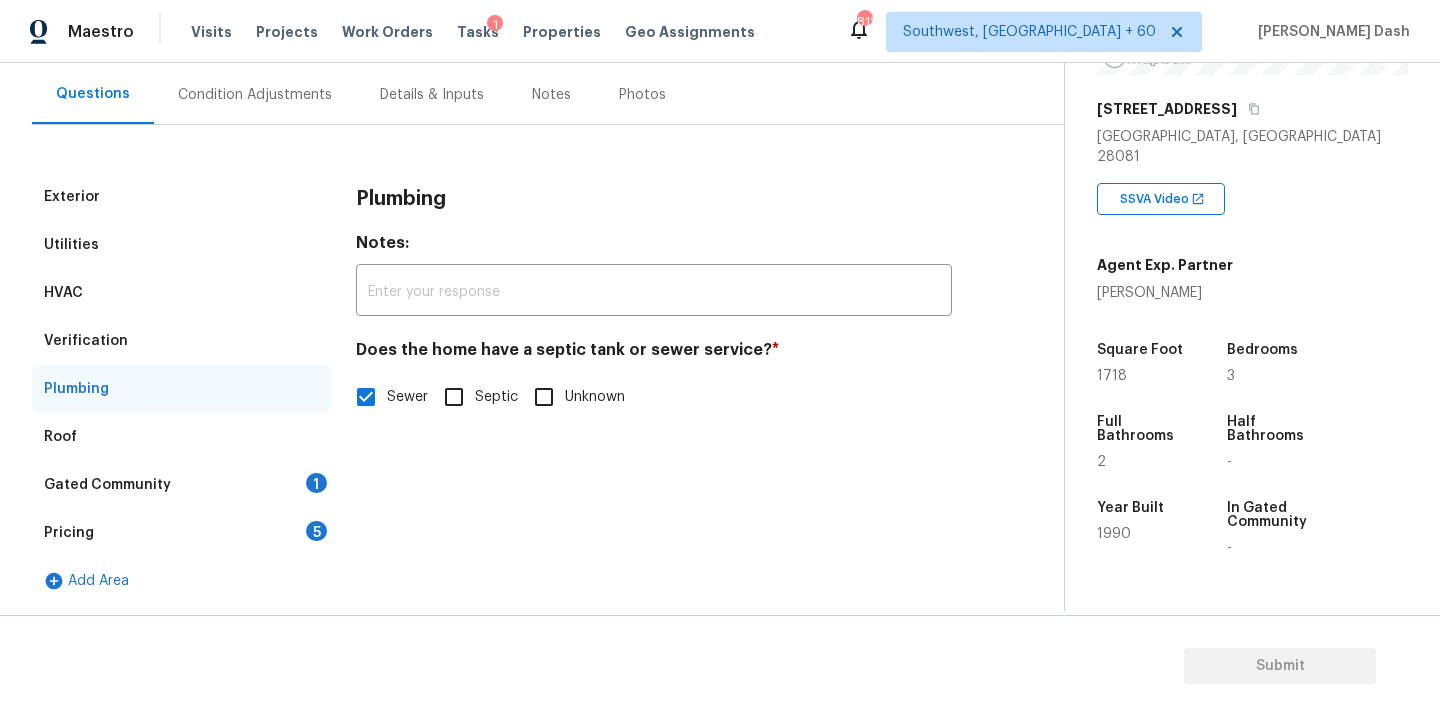 click on "Verification" at bounding box center [182, 341] 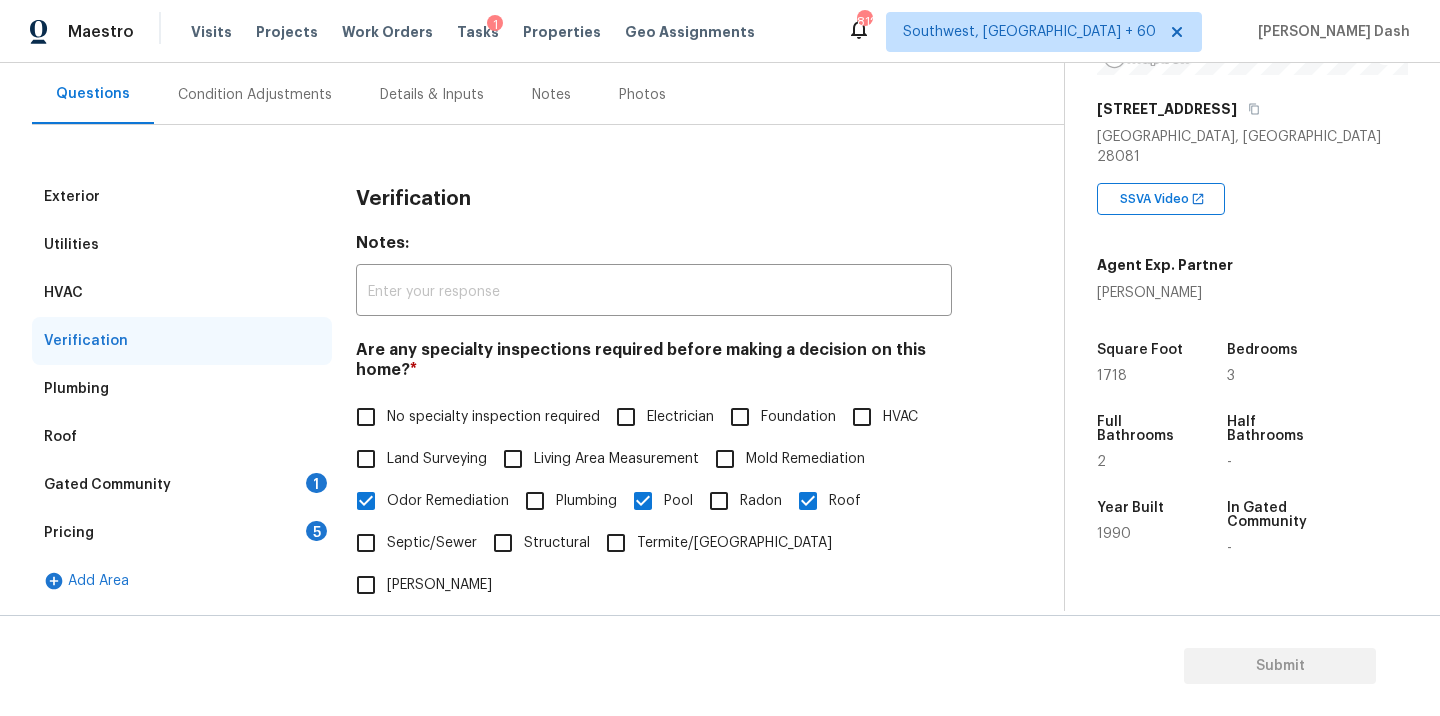 click on "Verification" at bounding box center [86, 341] 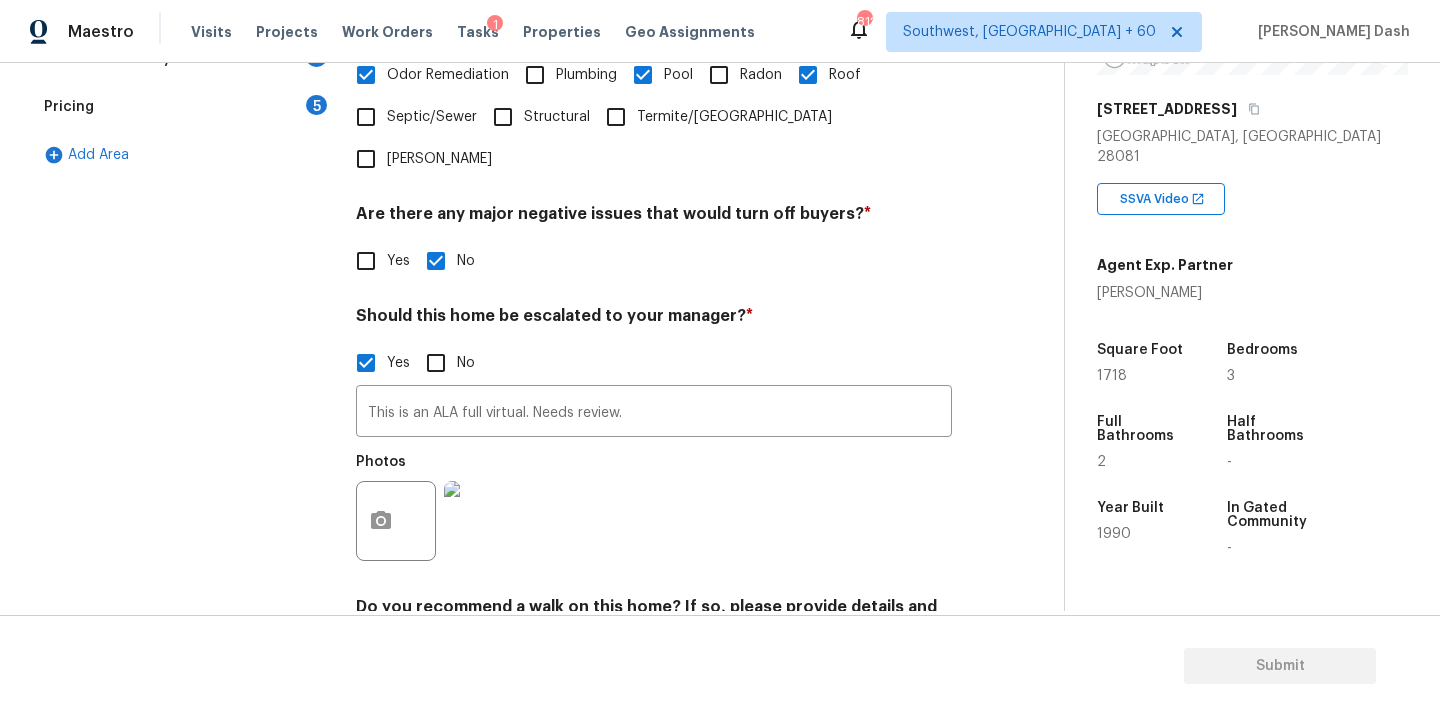 scroll, scrollTop: 659, scrollLeft: 0, axis: vertical 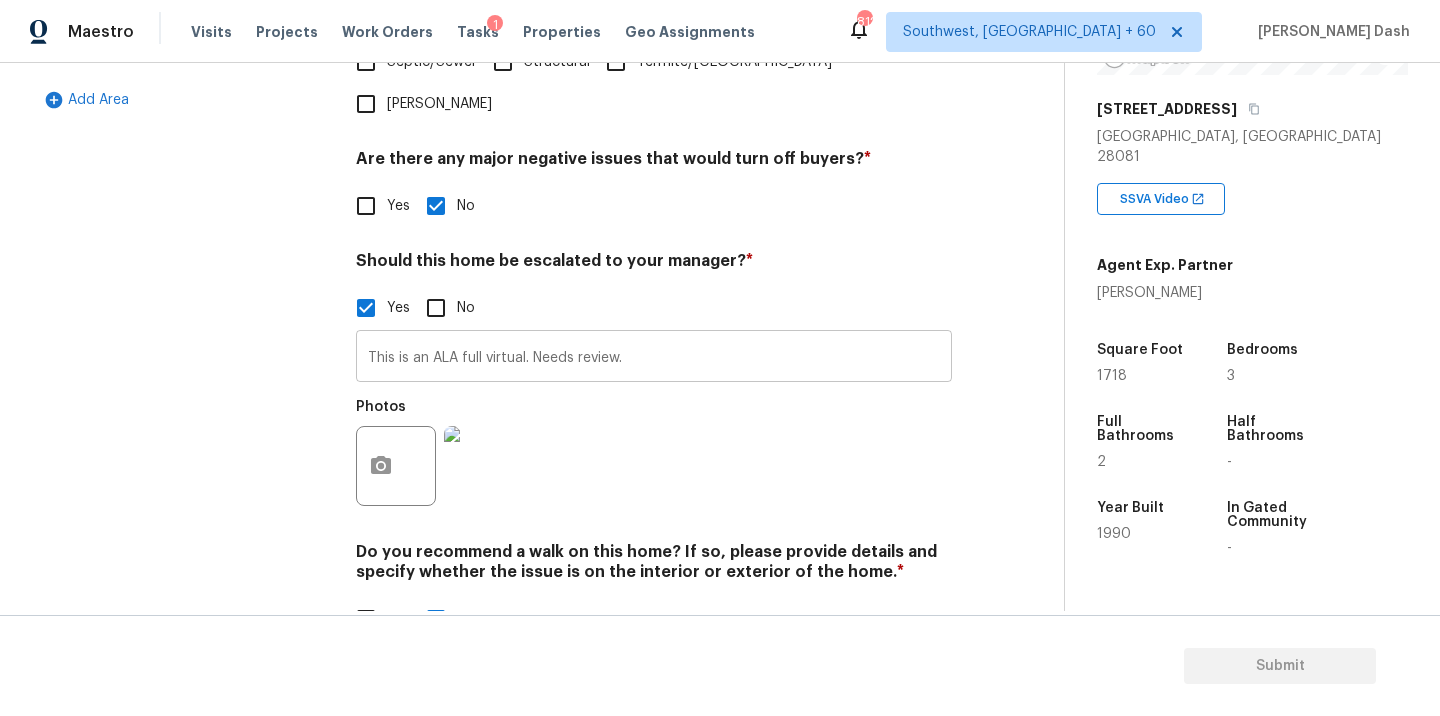 click on "This is an ALA full virtual. Needs review." at bounding box center (654, 358) 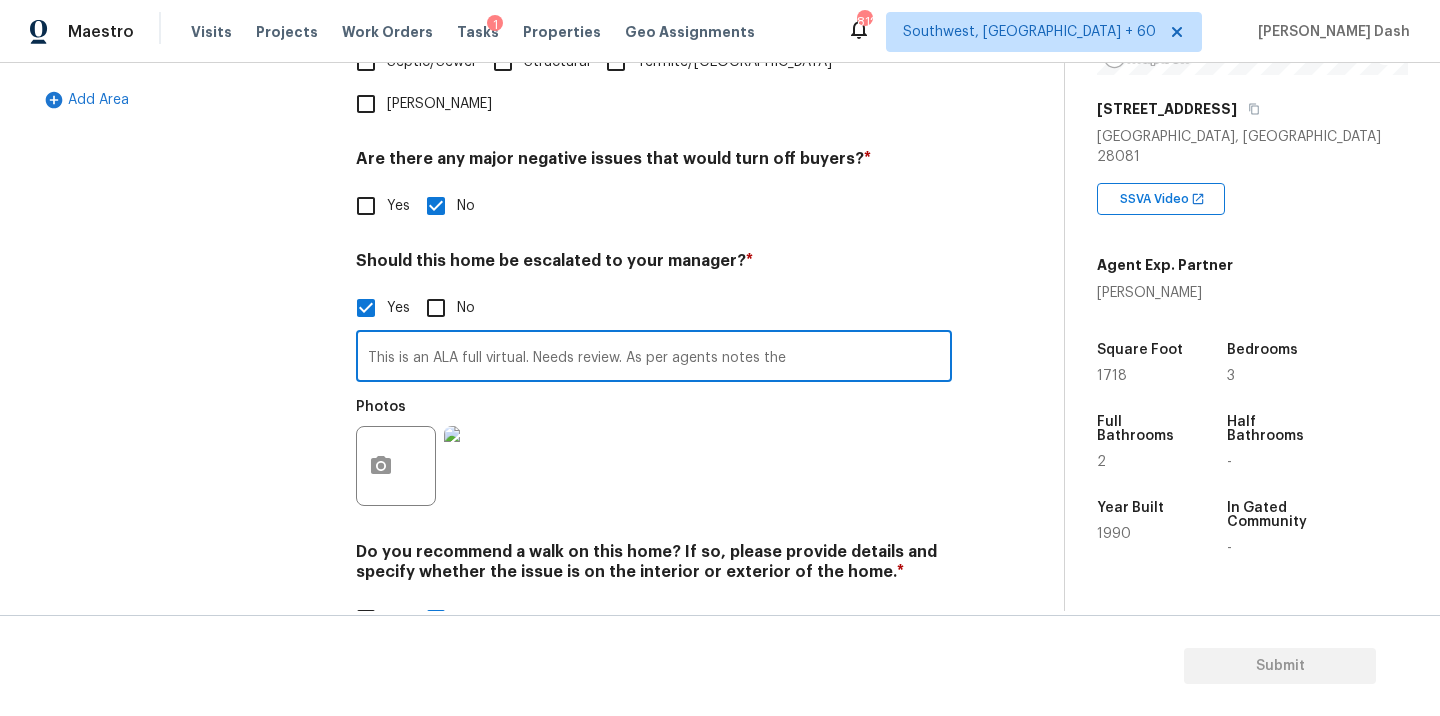 paste on "fireplace does not work" 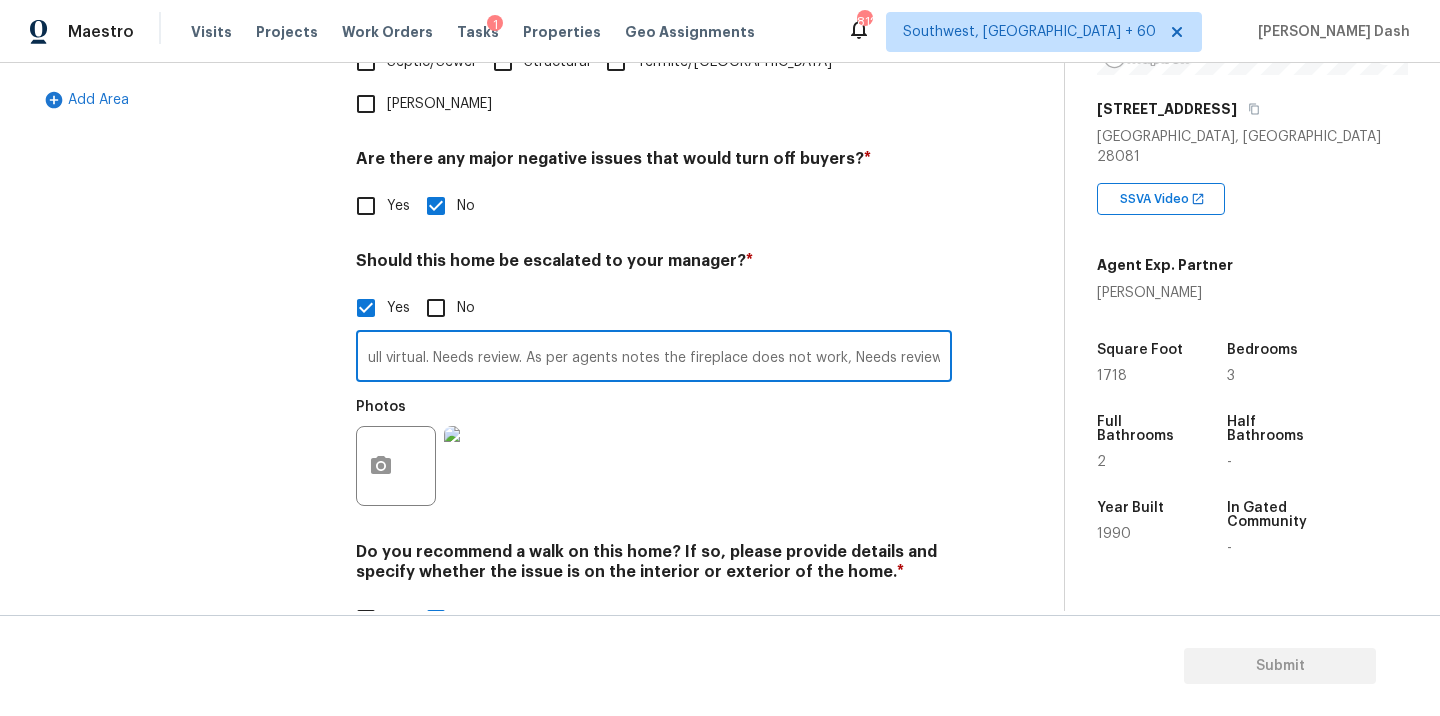 scroll, scrollTop: 0, scrollLeft: 104, axis: horizontal 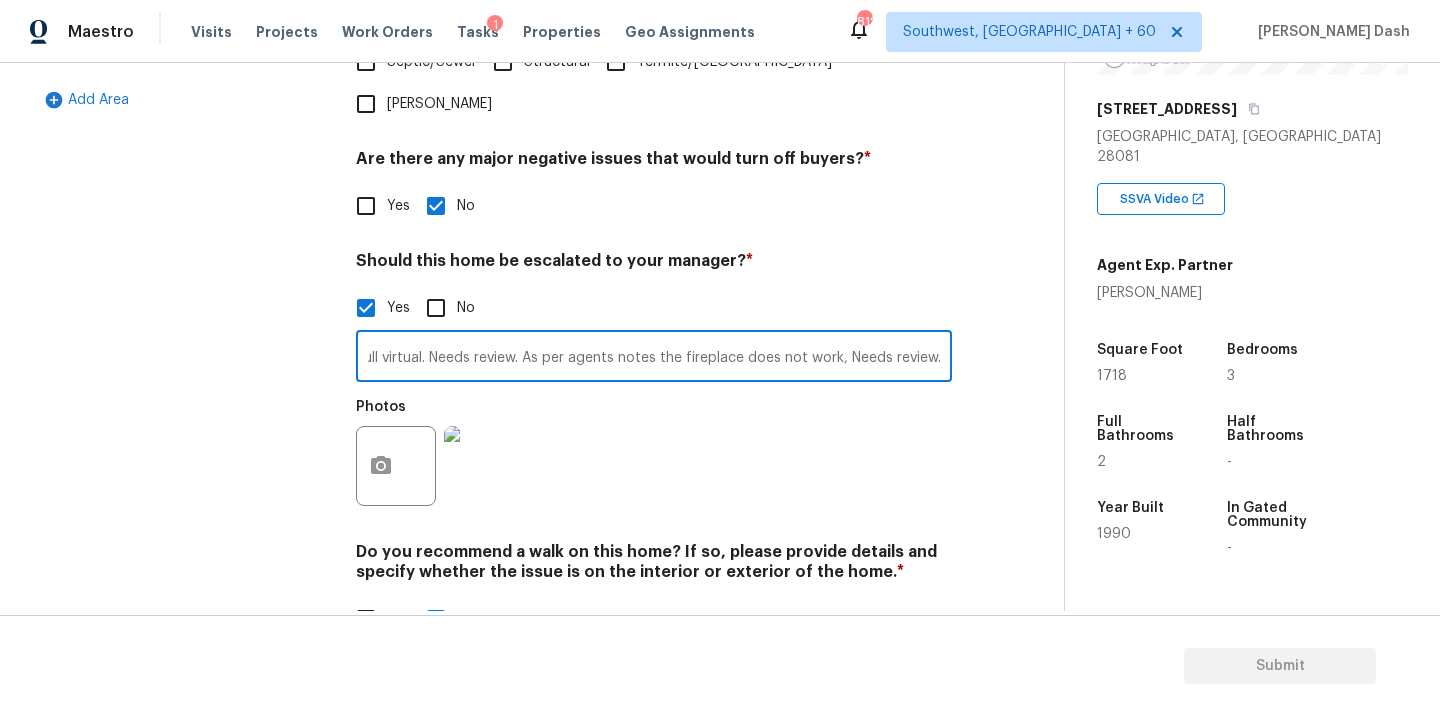 type on "This is an ALA full virtual. Needs review. As per agents notes the fireplace does not work, Needs review." 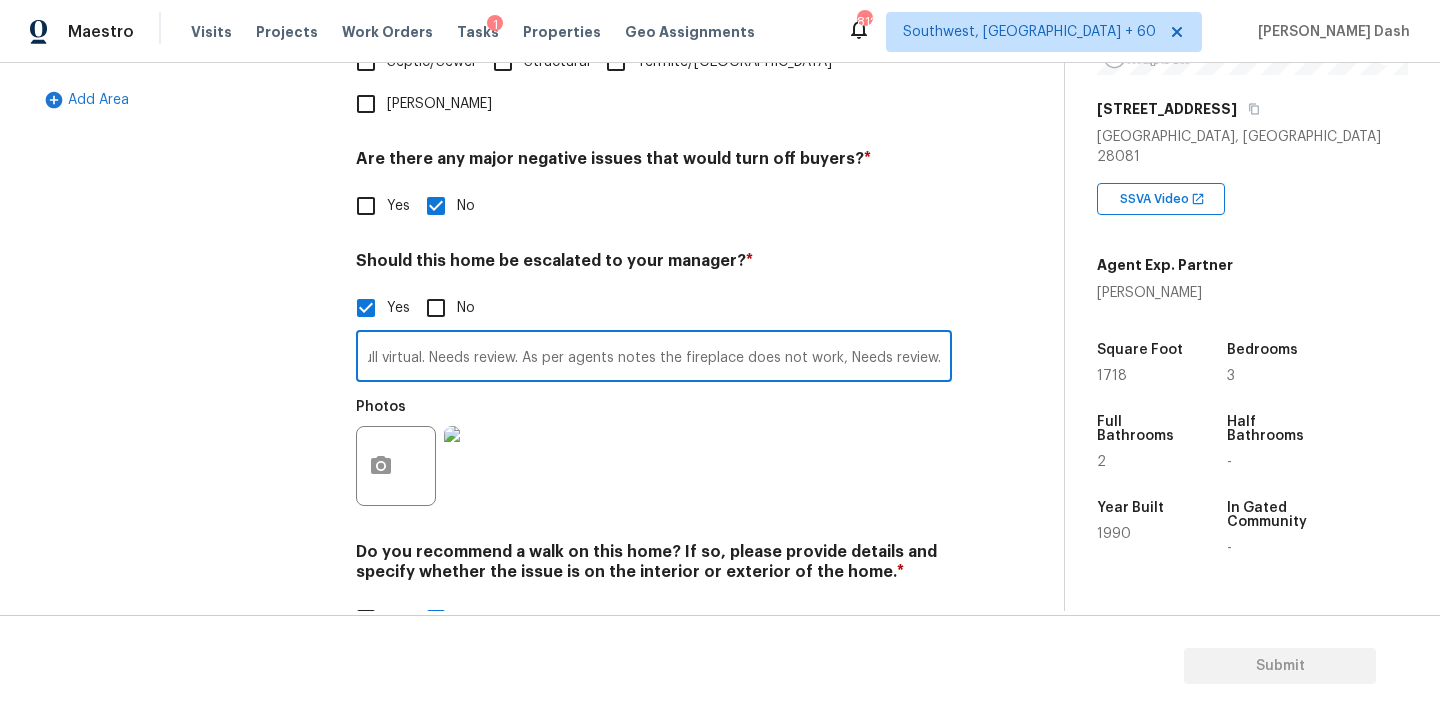 scroll, scrollTop: 0, scrollLeft: 0, axis: both 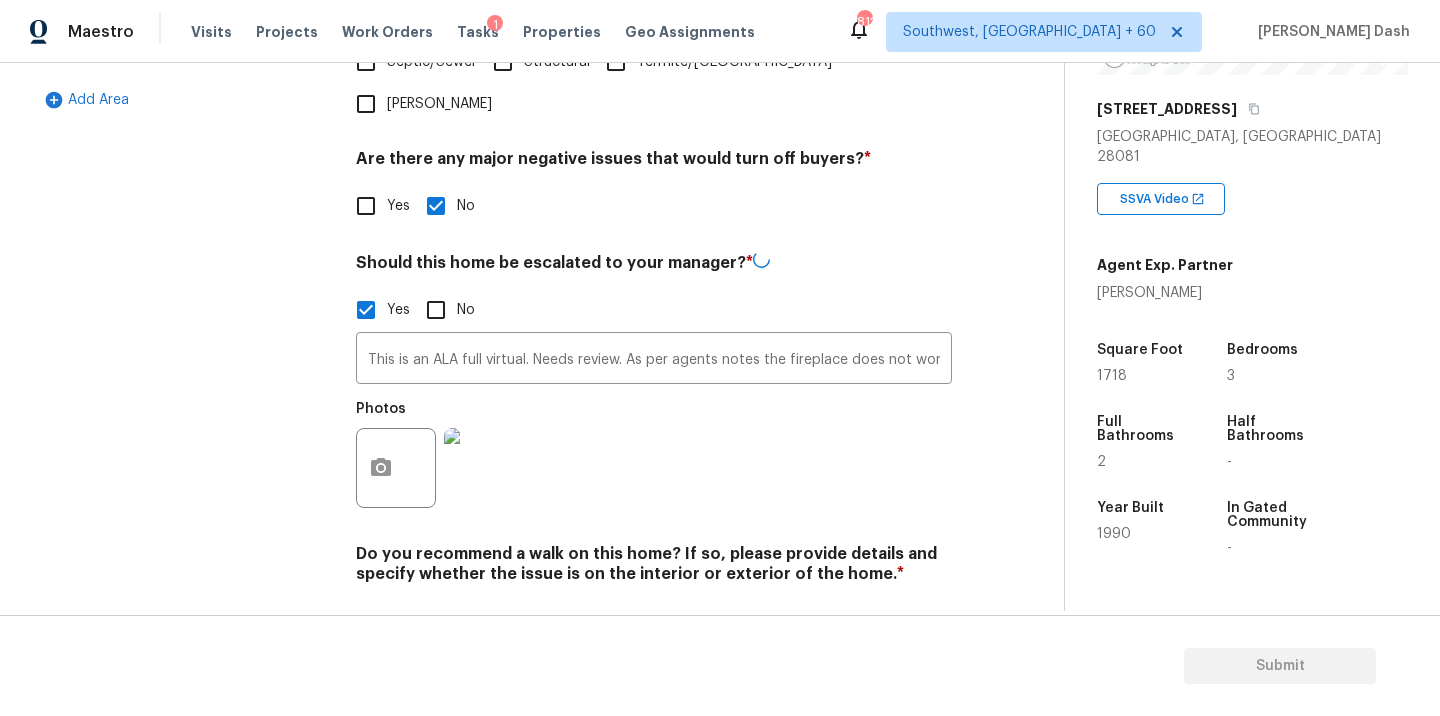 click on "Exterior Utilities HVAC Verification Plumbing Roof Gated Community 1 Pricing 5 Add Area" at bounding box center (182, 179) 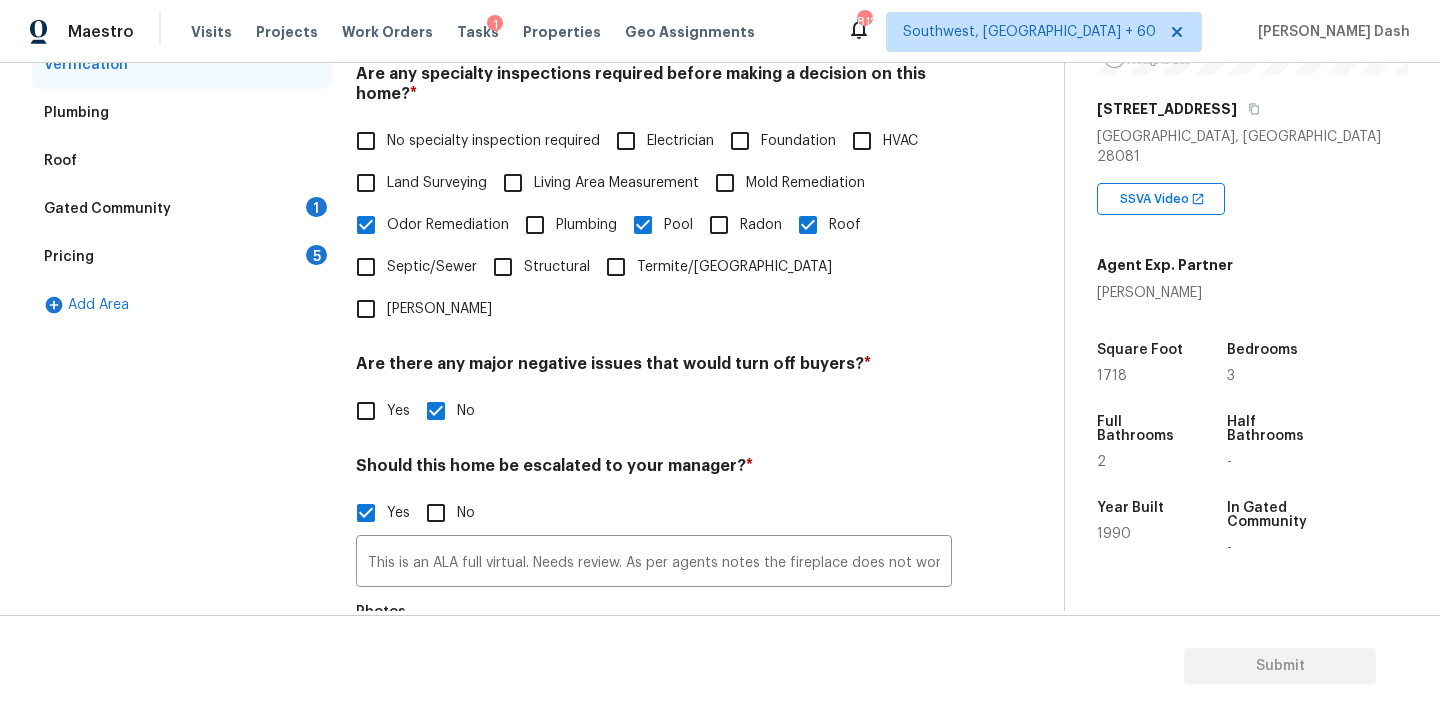 click on "Gated Community 1" at bounding box center (182, 209) 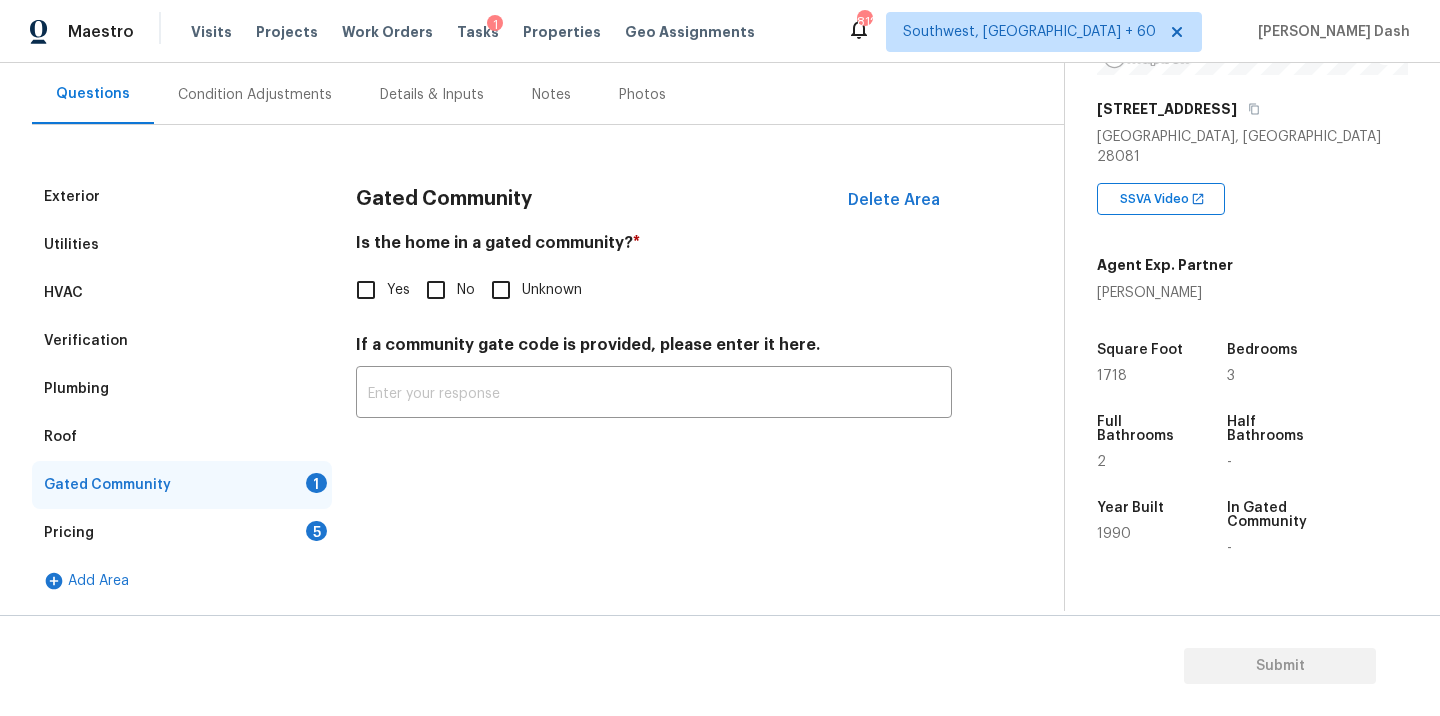 click on "No" at bounding box center (436, 290) 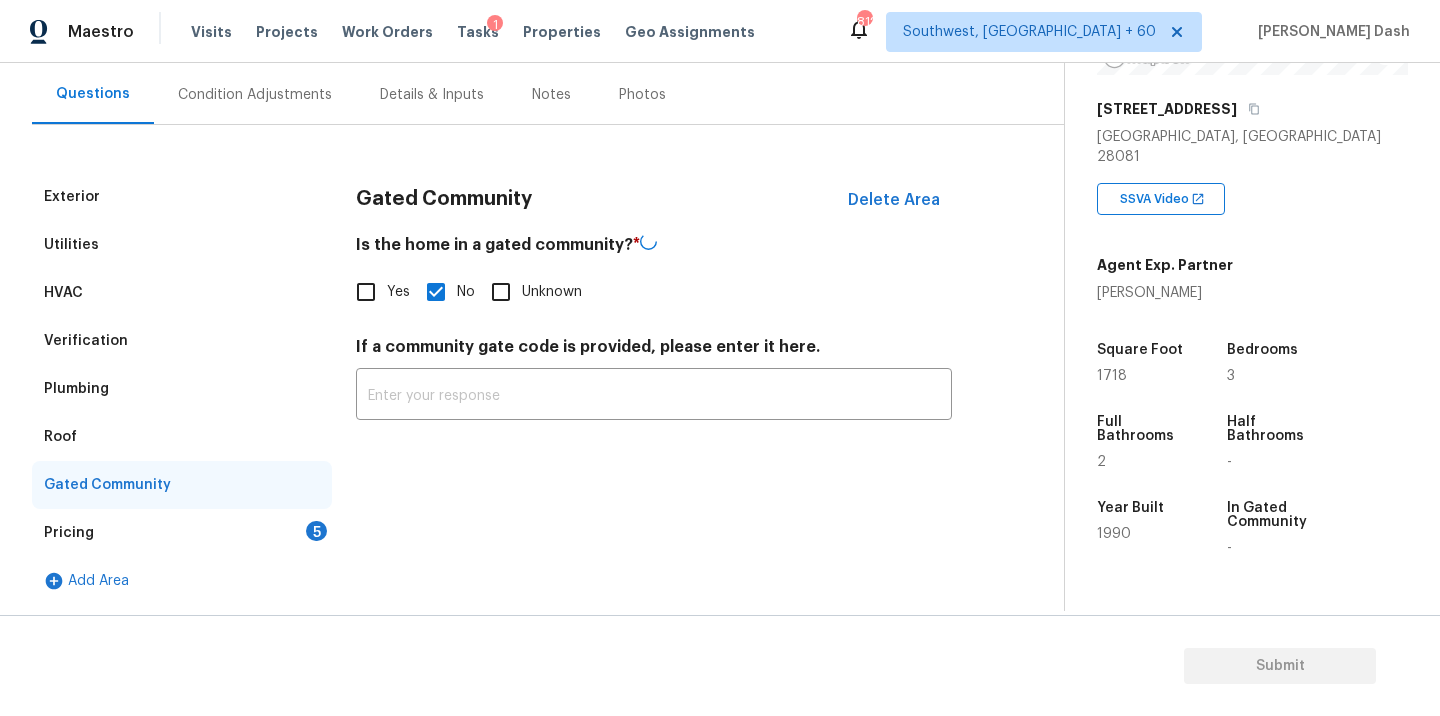 click on "Pricing 5" at bounding box center [182, 533] 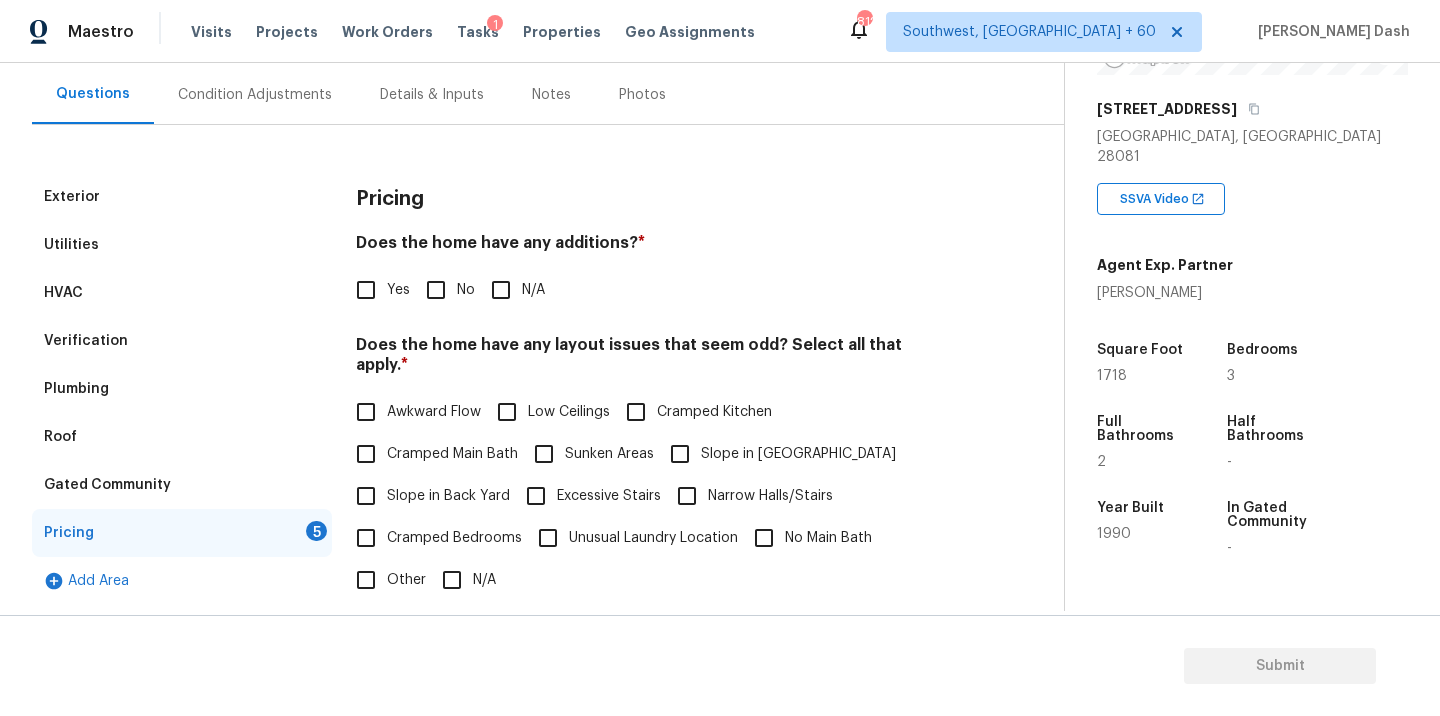 click on "Yes" at bounding box center [366, 290] 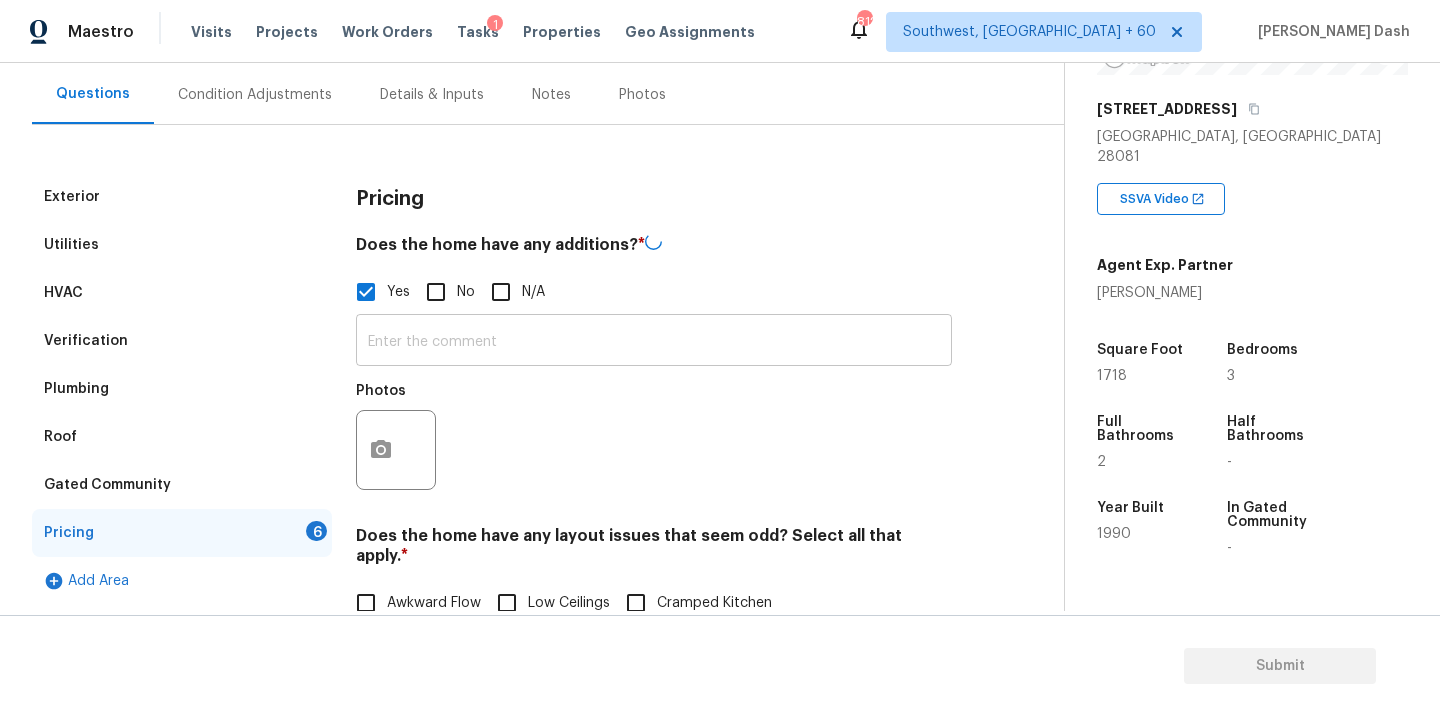 click at bounding box center [654, 342] 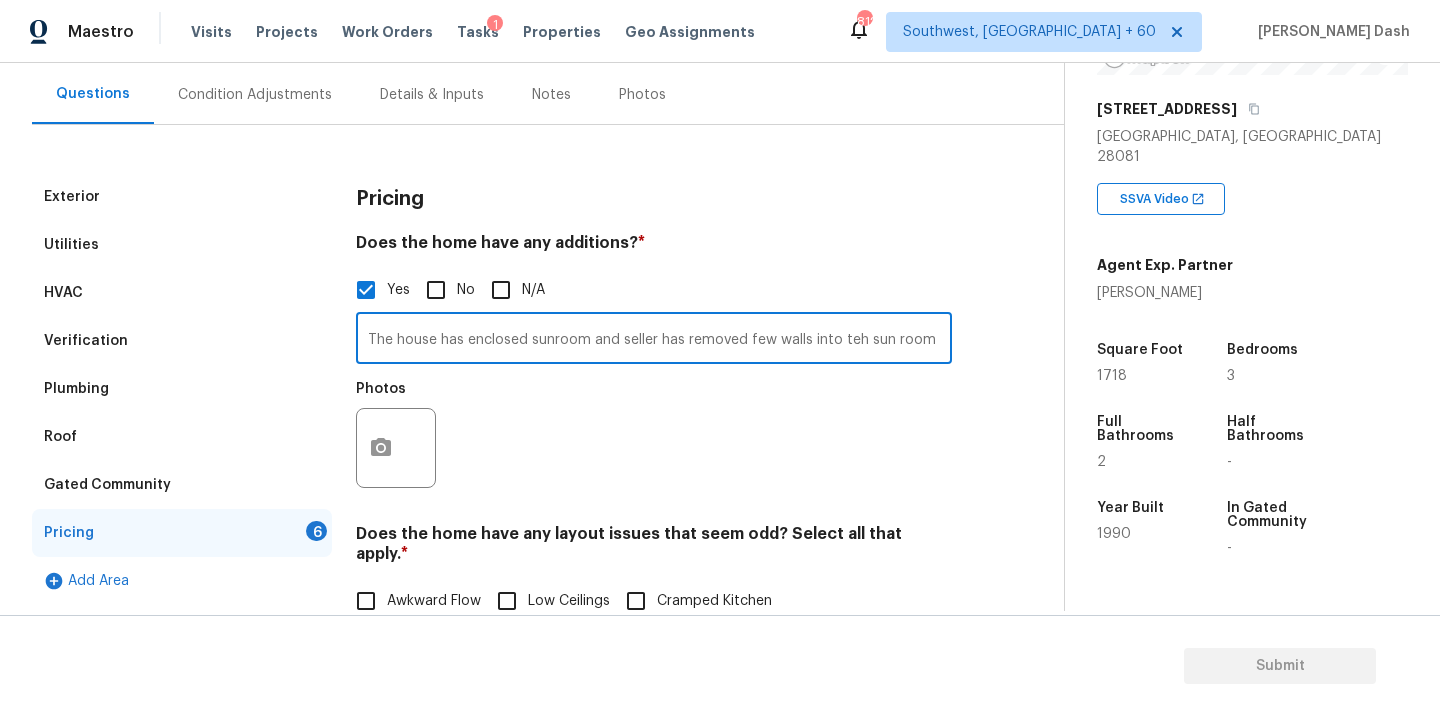click on "The house has enclosed sunroom and seller has removed few walls into teh sun room" at bounding box center (654, 340) 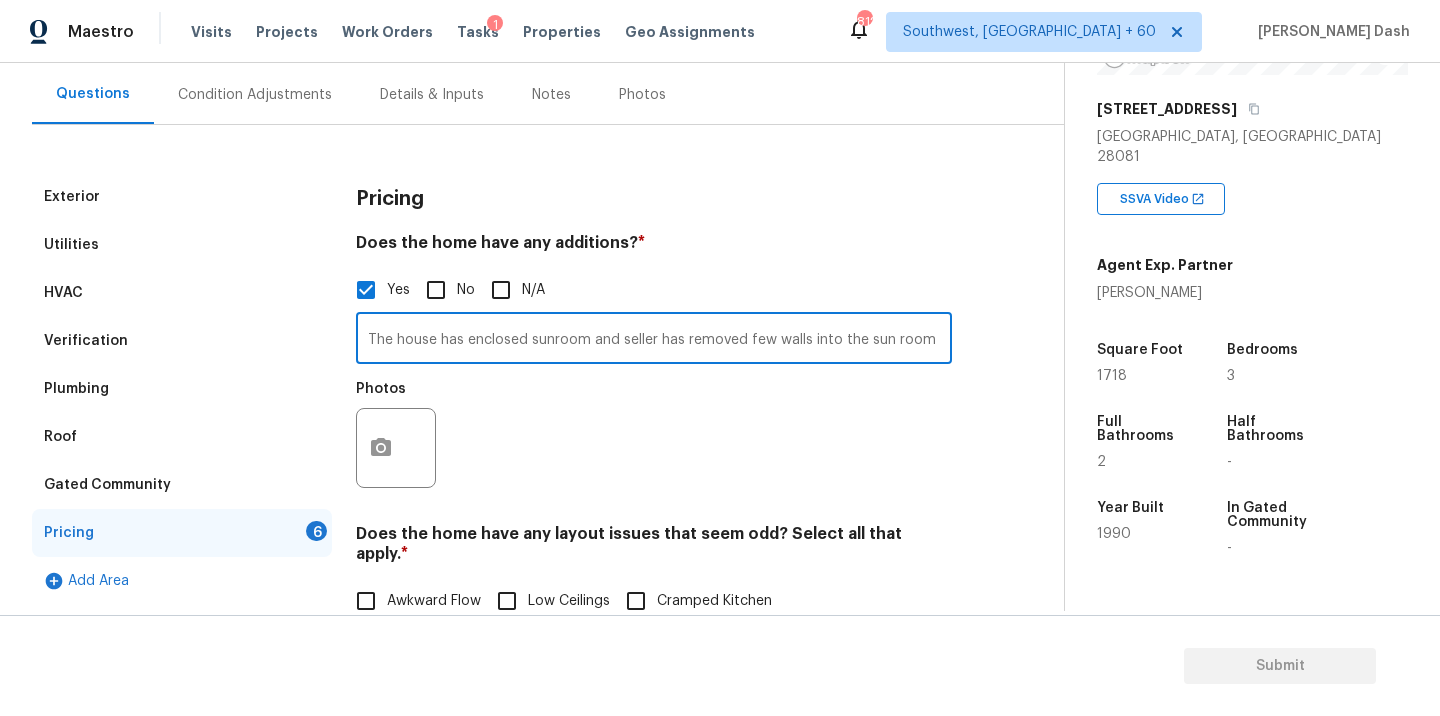 click on "The house has enclosed sunroom and seller has removed few walls into the sun room" at bounding box center (654, 340) 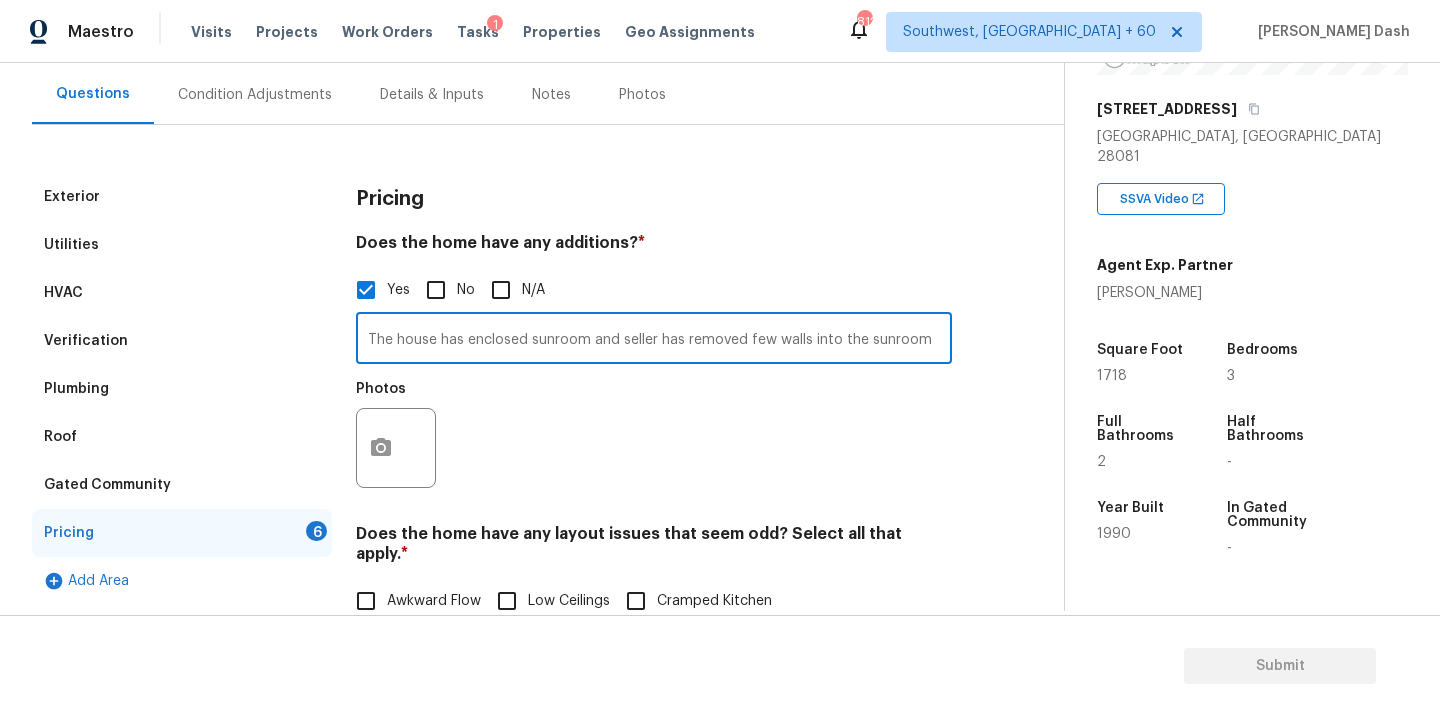 click on "The house has enclosed sunroom and seller has removed few walls into the sunroom" at bounding box center (654, 340) 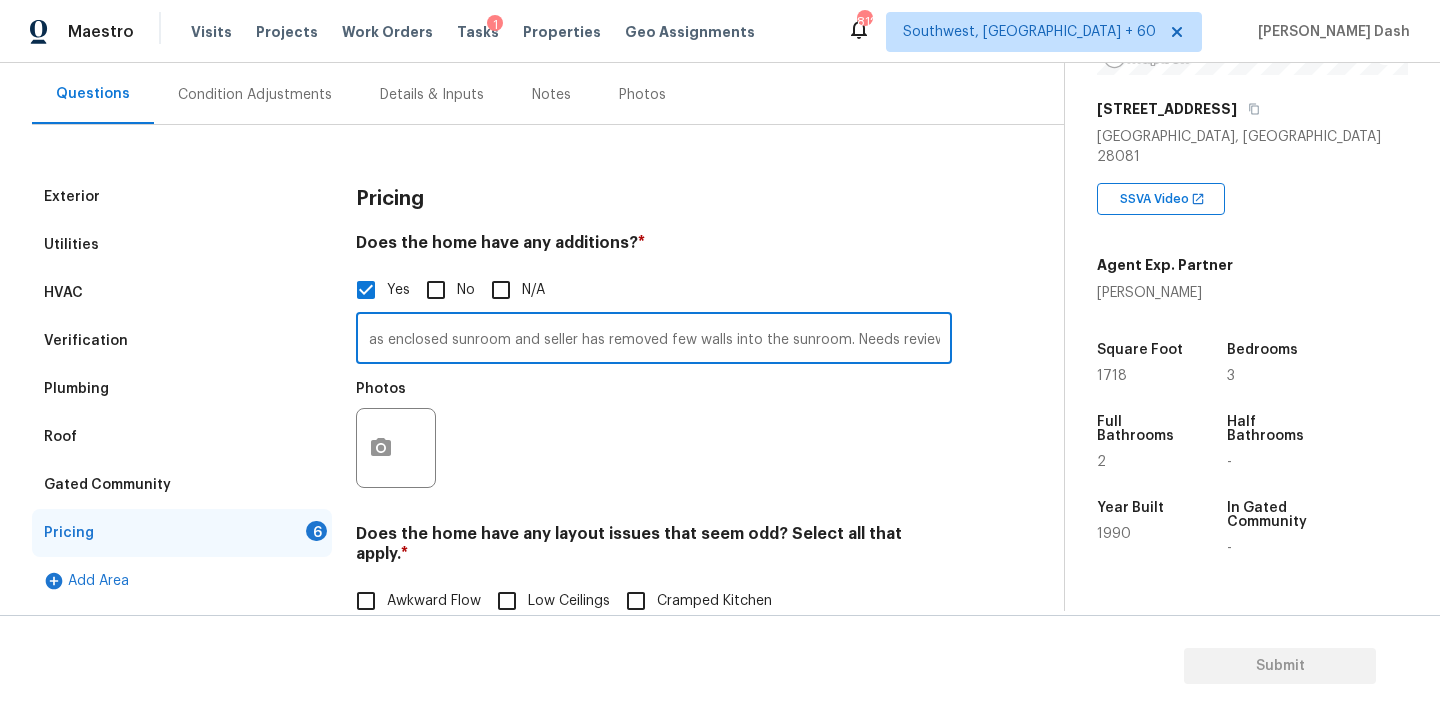 scroll, scrollTop: 0, scrollLeft: 84, axis: horizontal 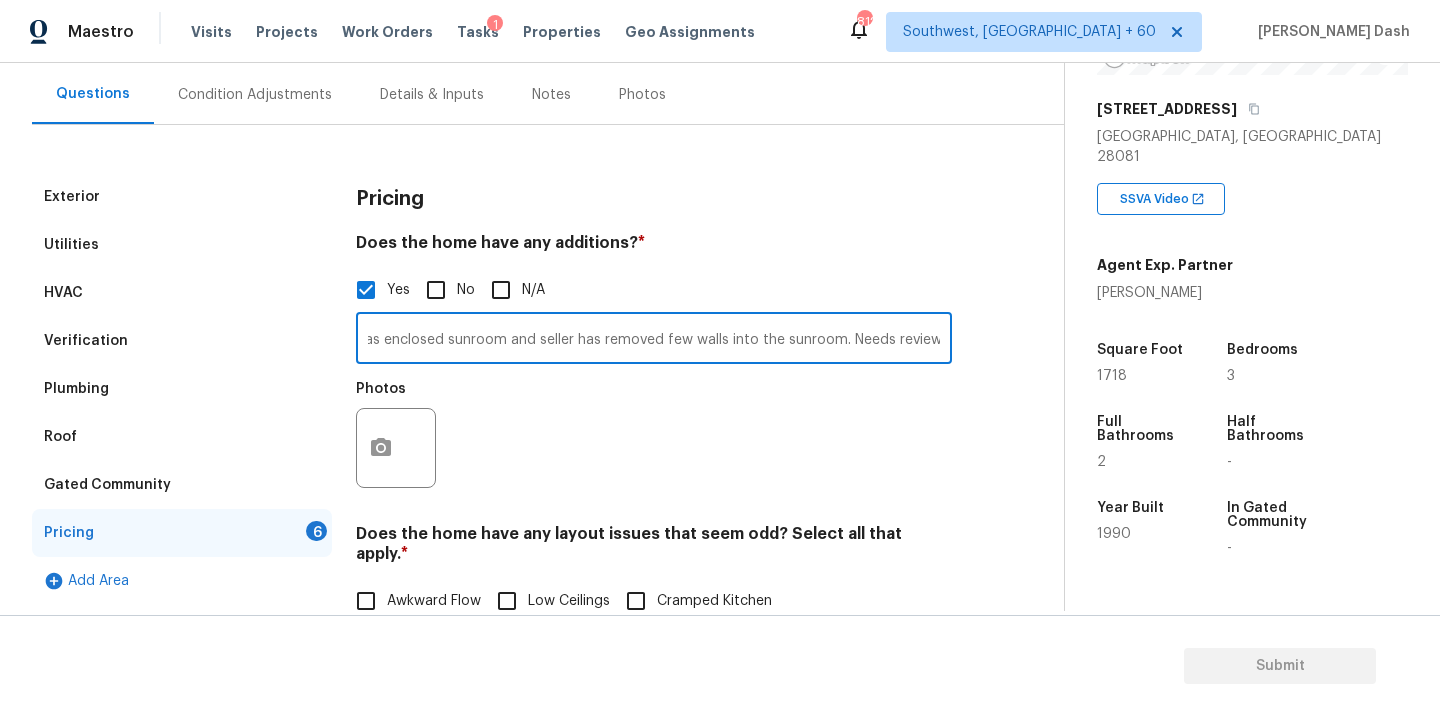 type on "The house has enclosed sunroom and seller has removed few walls into the sunroom. Needs review." 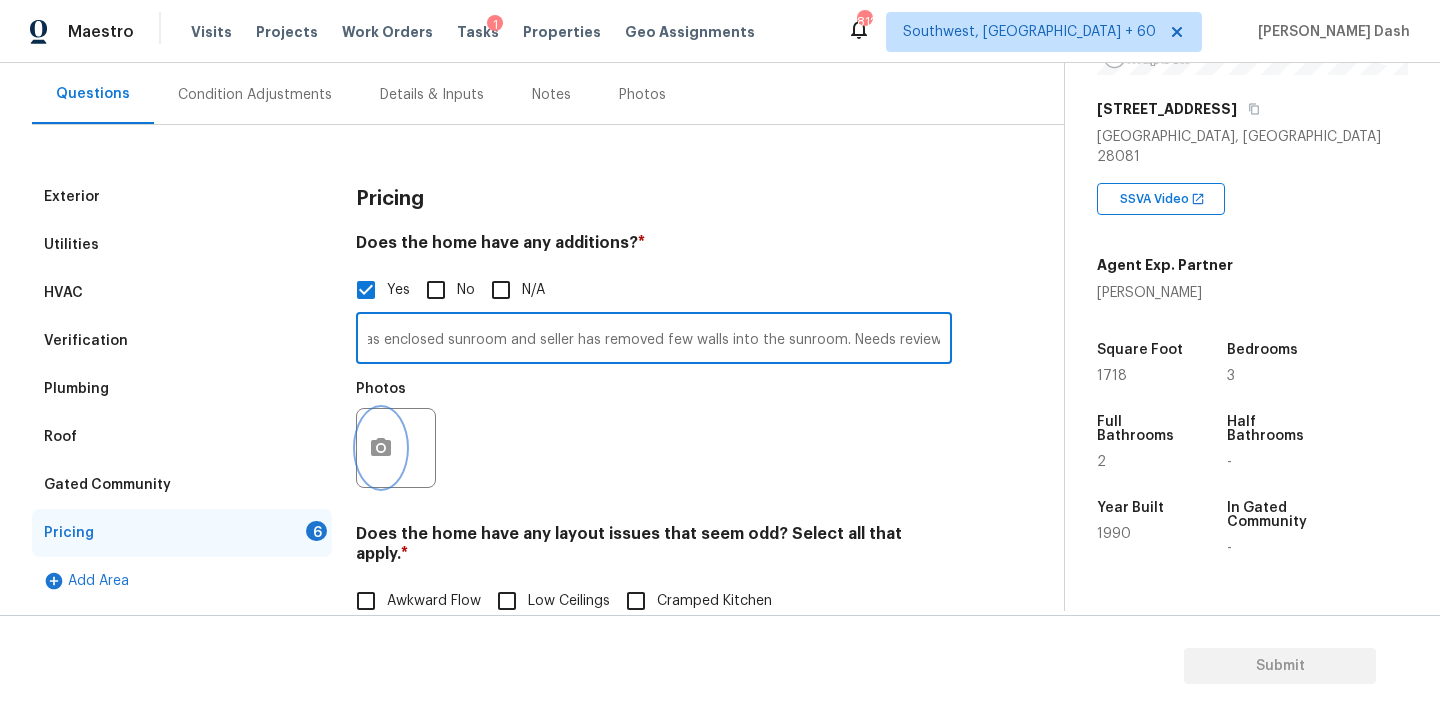 click 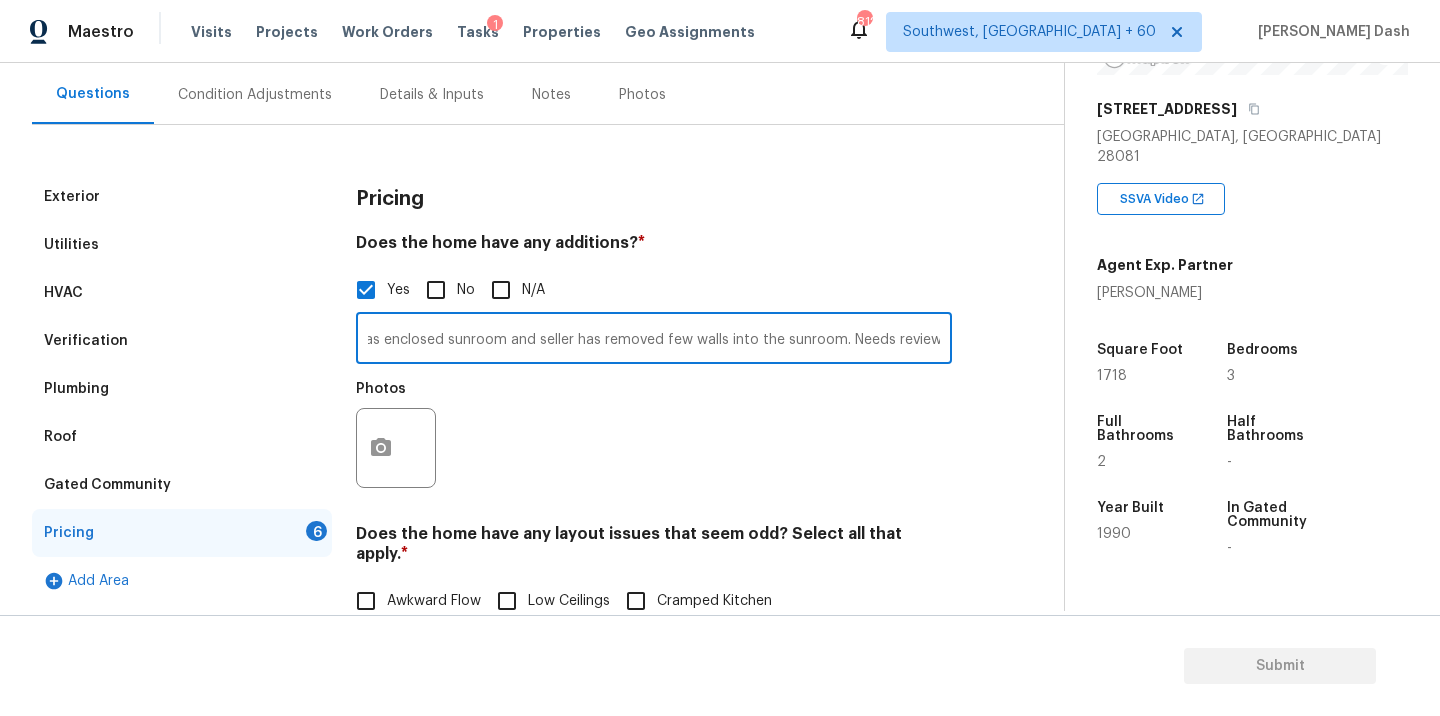 scroll, scrollTop: 0, scrollLeft: 0, axis: both 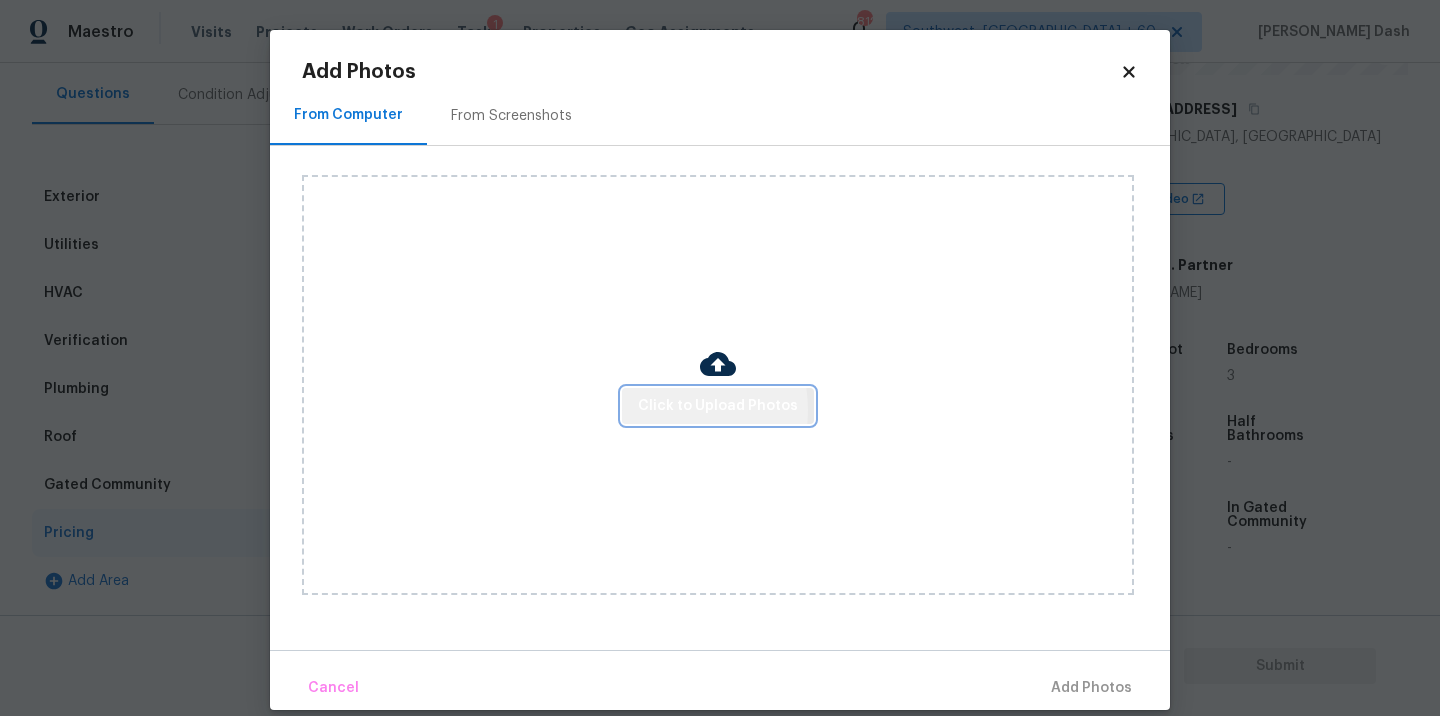 click on "Click to Upload Photos" at bounding box center (718, 406) 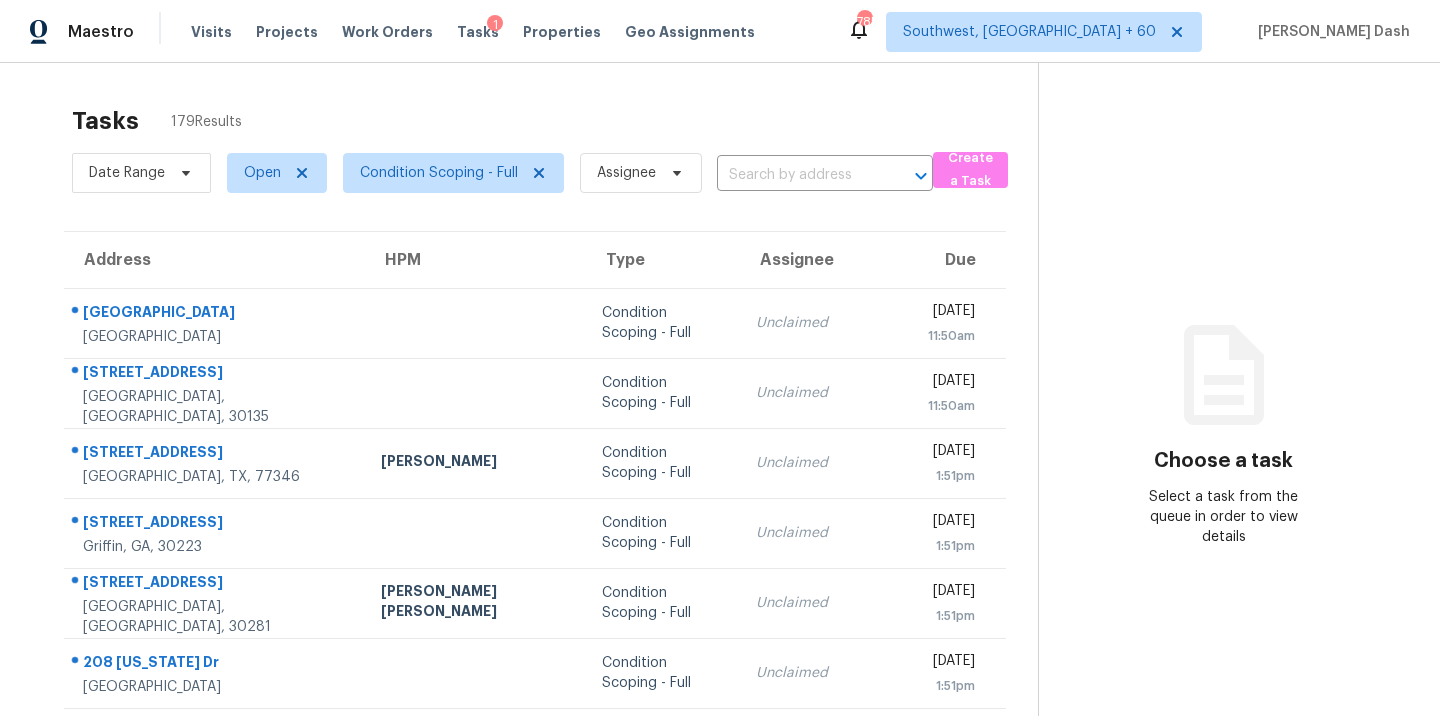 scroll, scrollTop: 0, scrollLeft: 0, axis: both 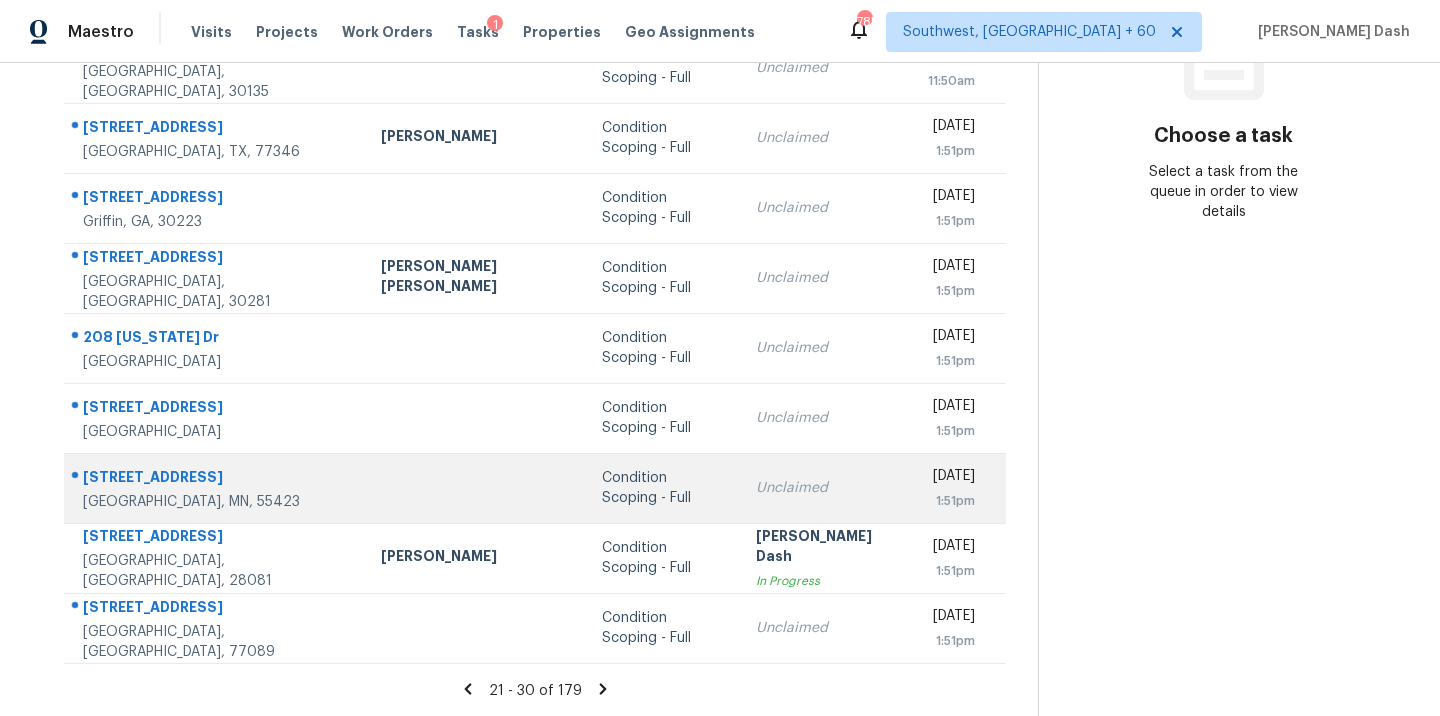 click at bounding box center (475, 488) 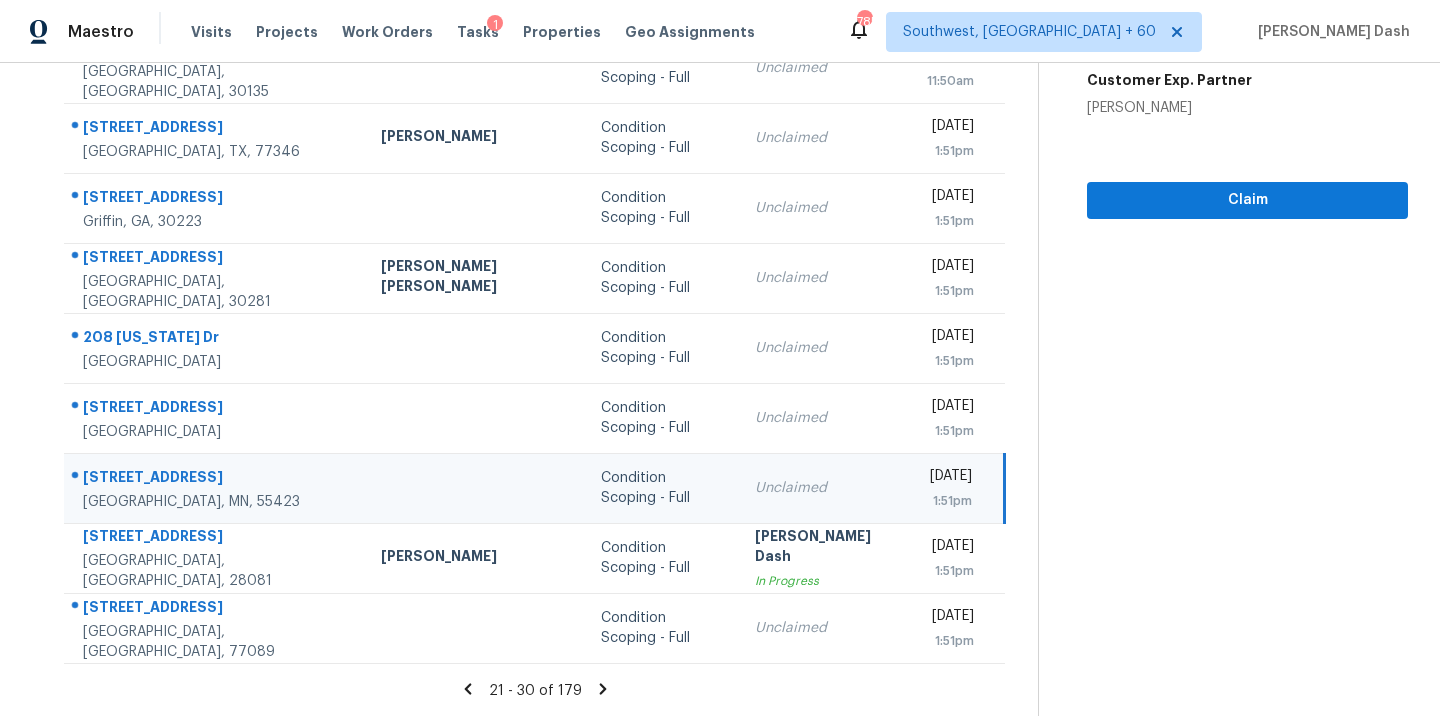 scroll, scrollTop: 132, scrollLeft: 0, axis: vertical 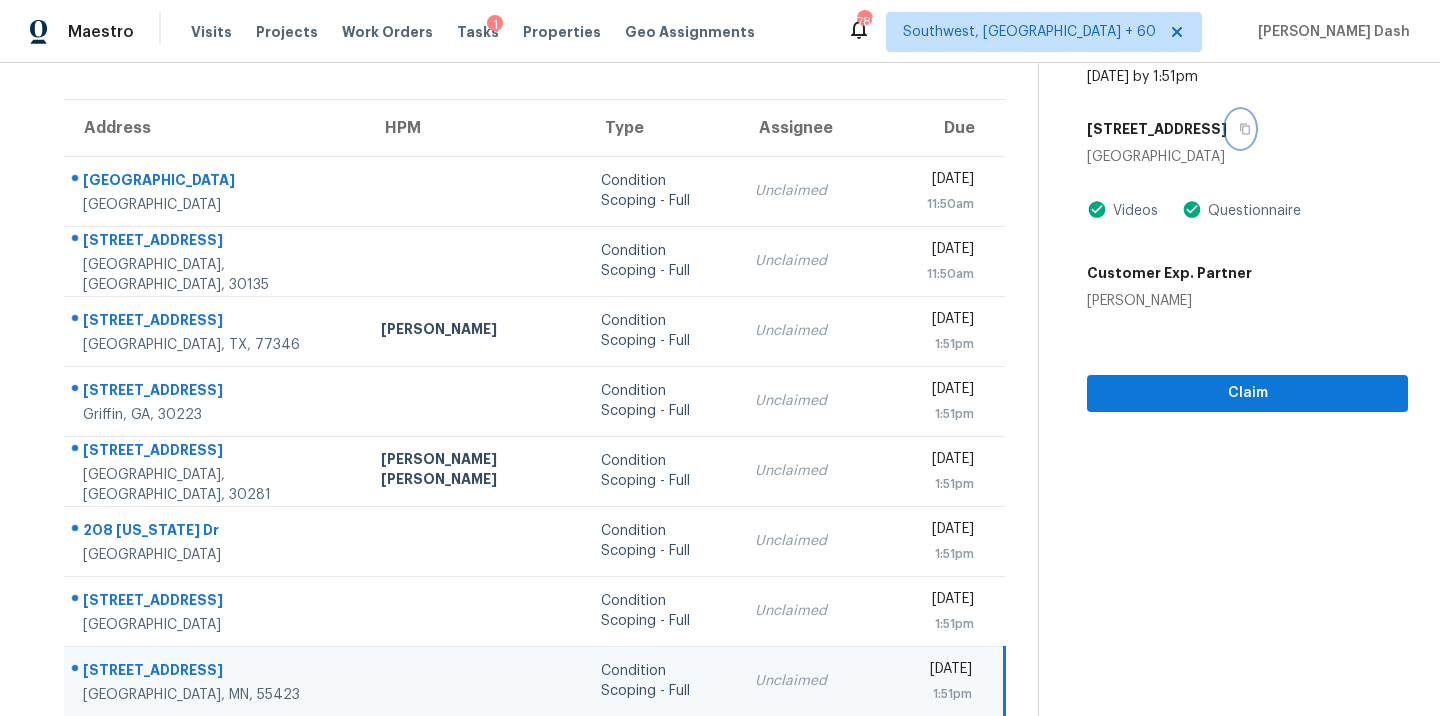 click 